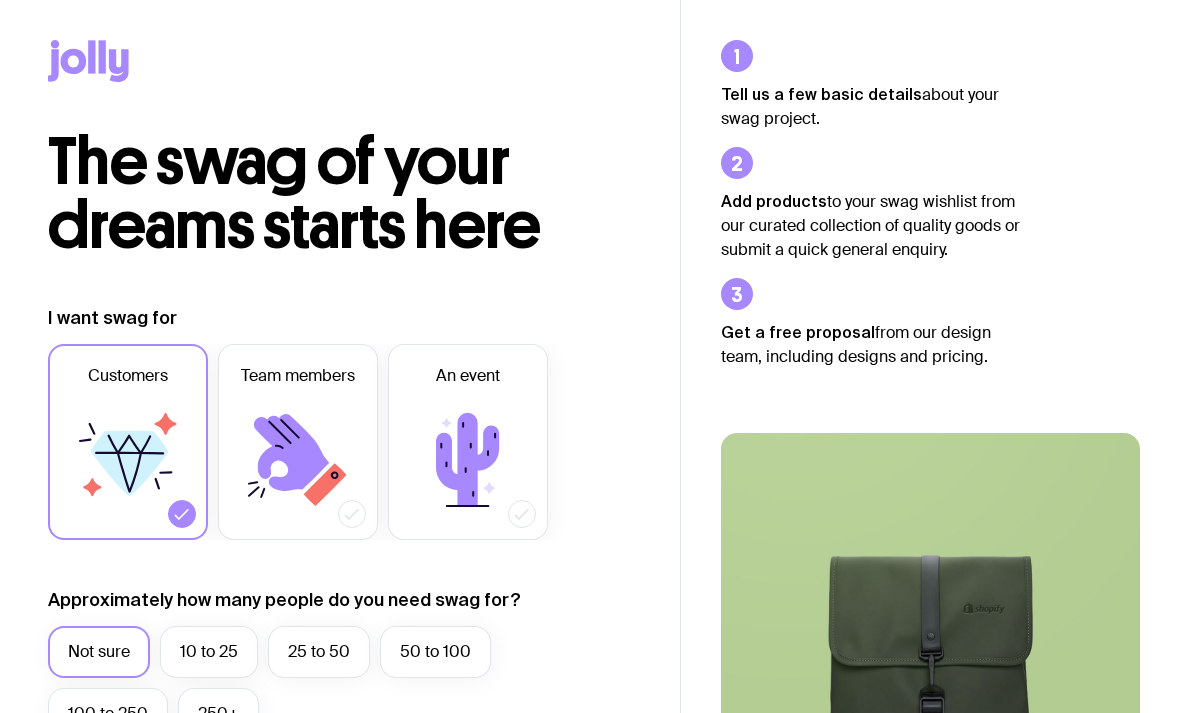 scroll, scrollTop: 0, scrollLeft: 0, axis: both 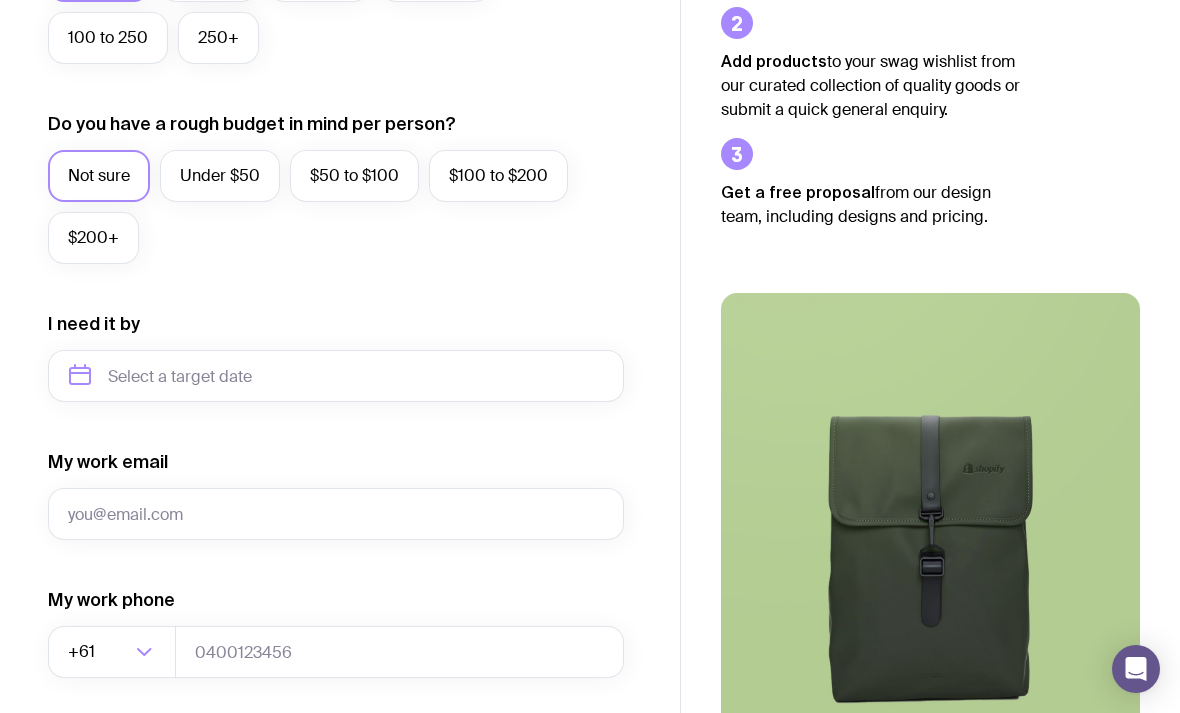 click on "Under $50" at bounding box center (220, 176) 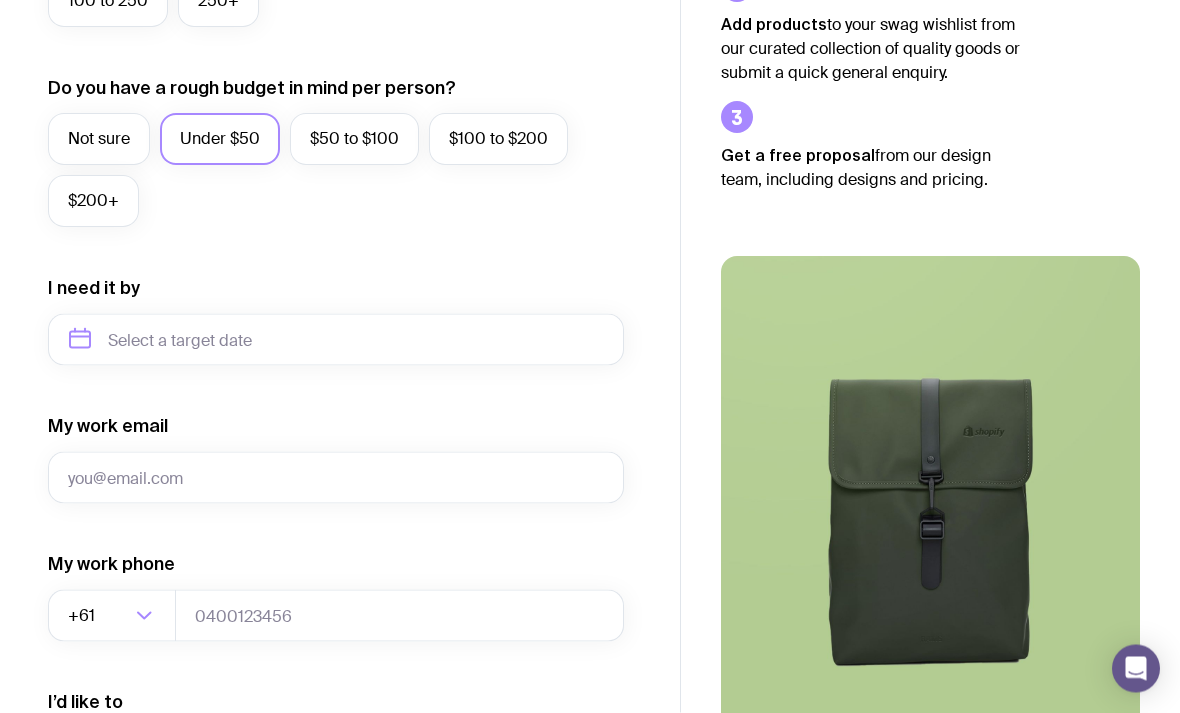scroll, scrollTop: 718, scrollLeft: 0, axis: vertical 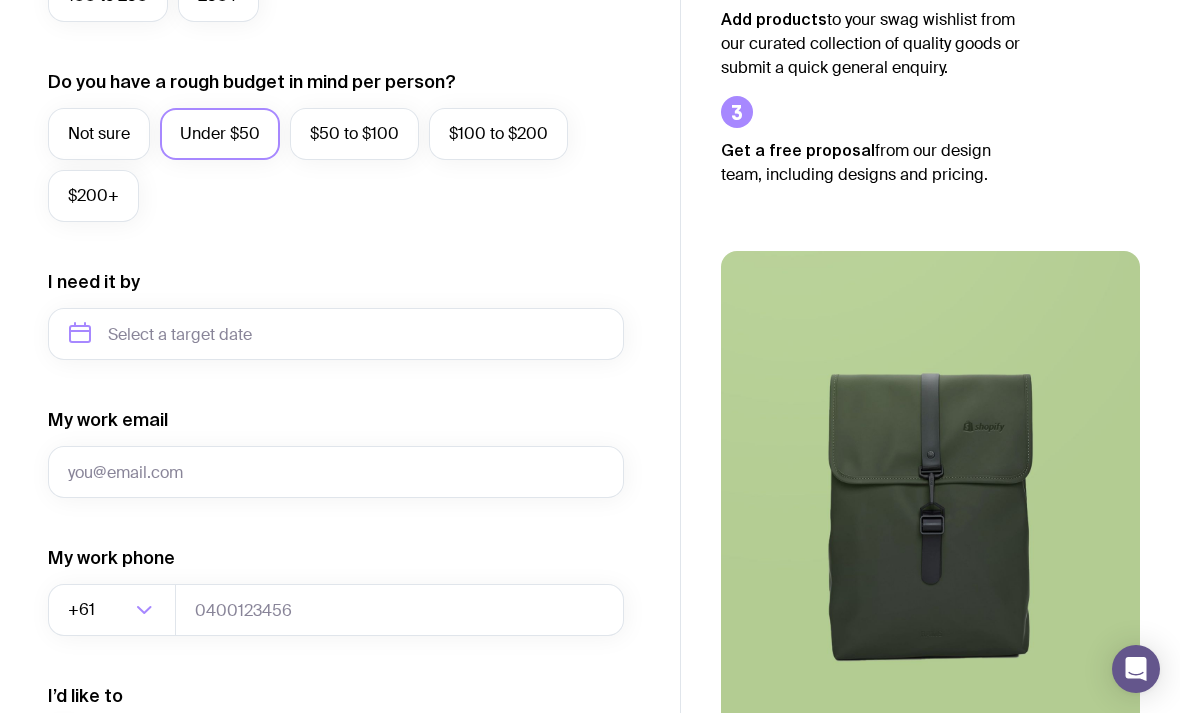 click on "Not sure" at bounding box center (99, 134) 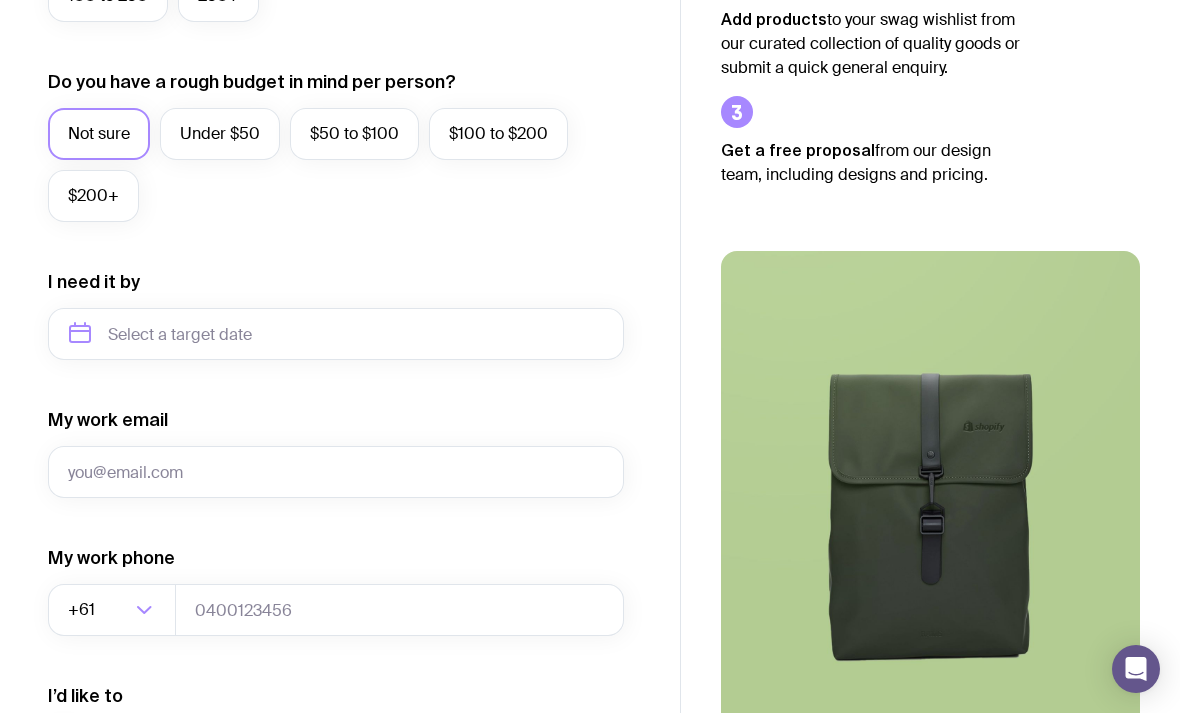 click on "Under $50" at bounding box center [220, 134] 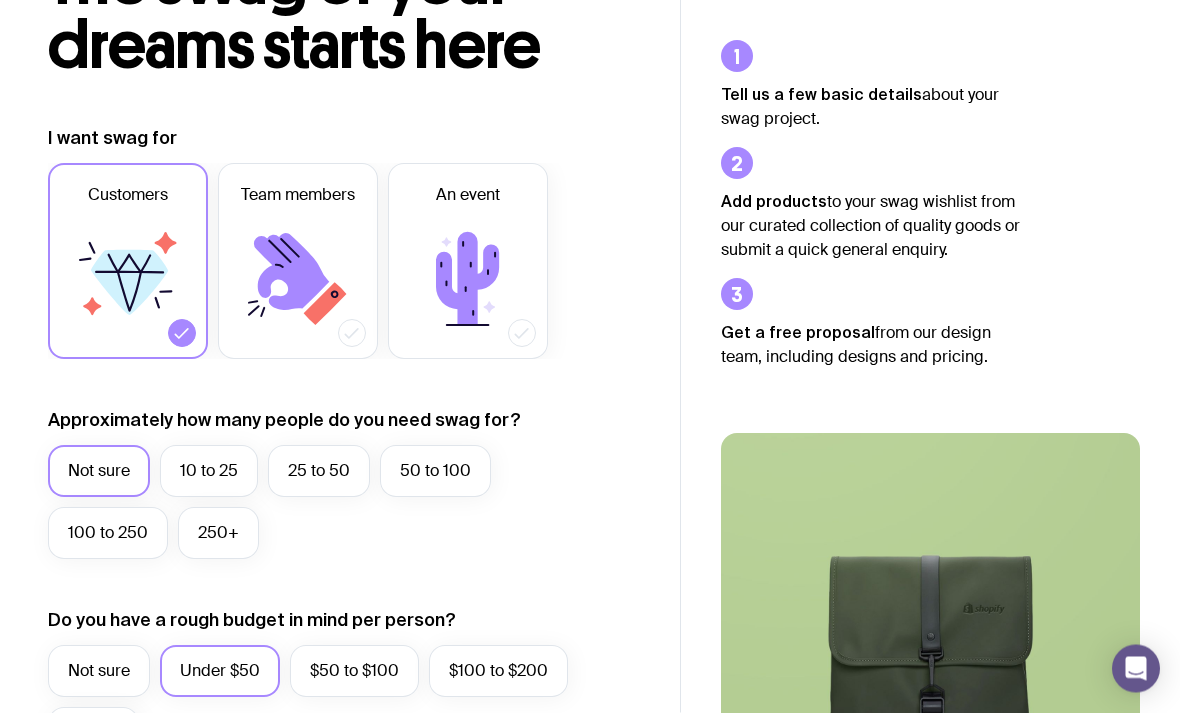 scroll, scrollTop: 181, scrollLeft: 0, axis: vertical 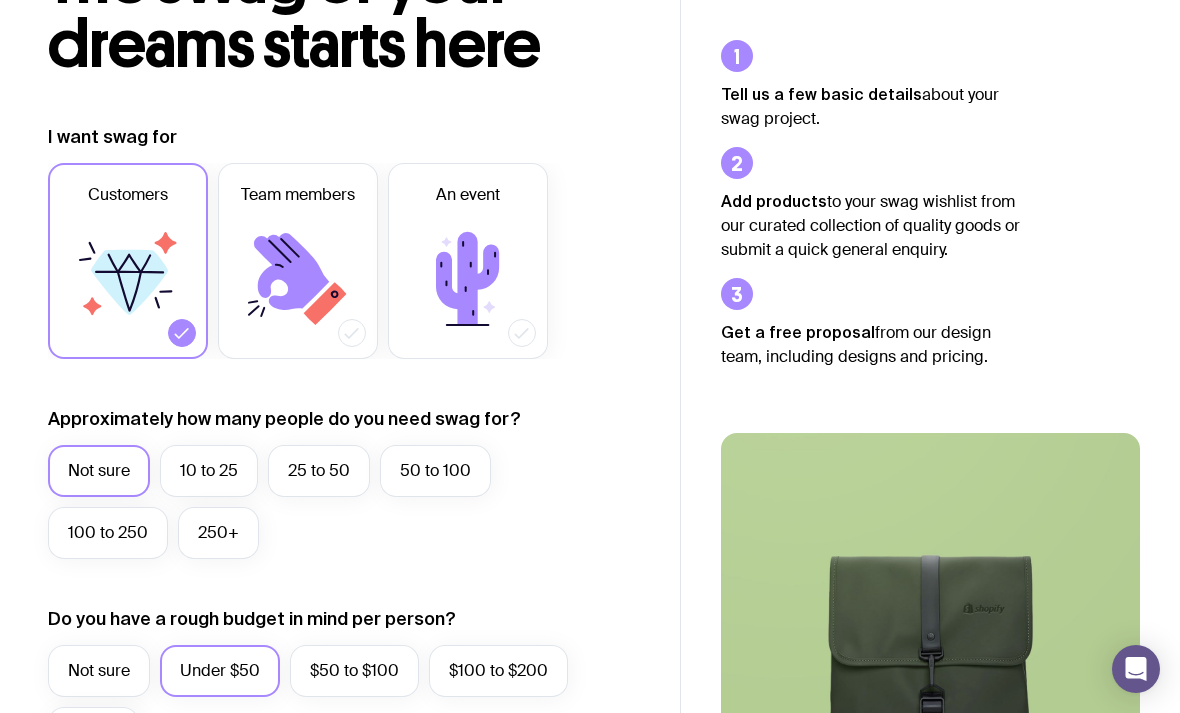 click 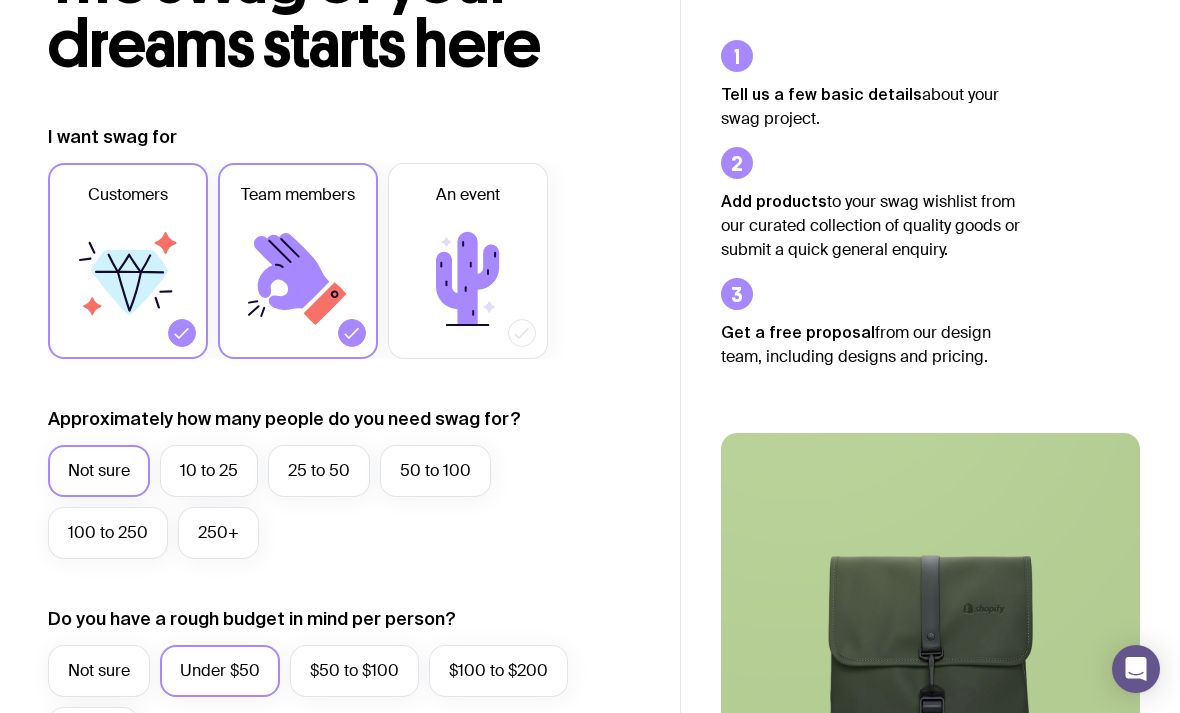 click 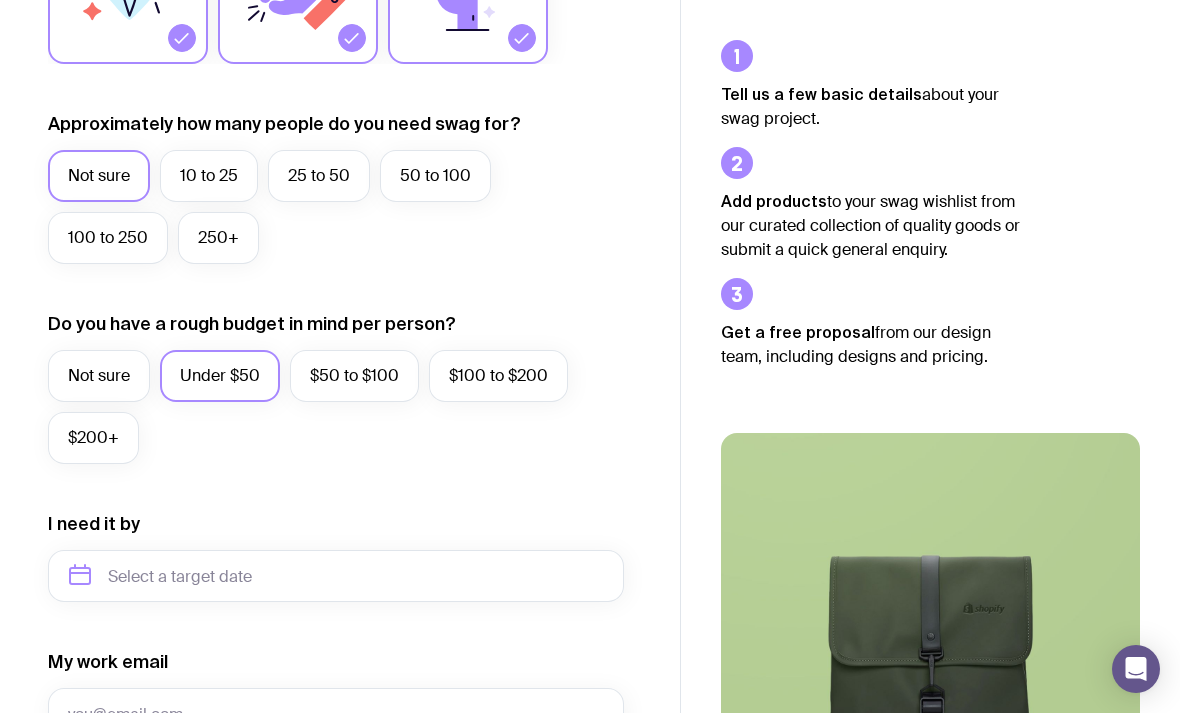 scroll, scrollTop: 474, scrollLeft: 0, axis: vertical 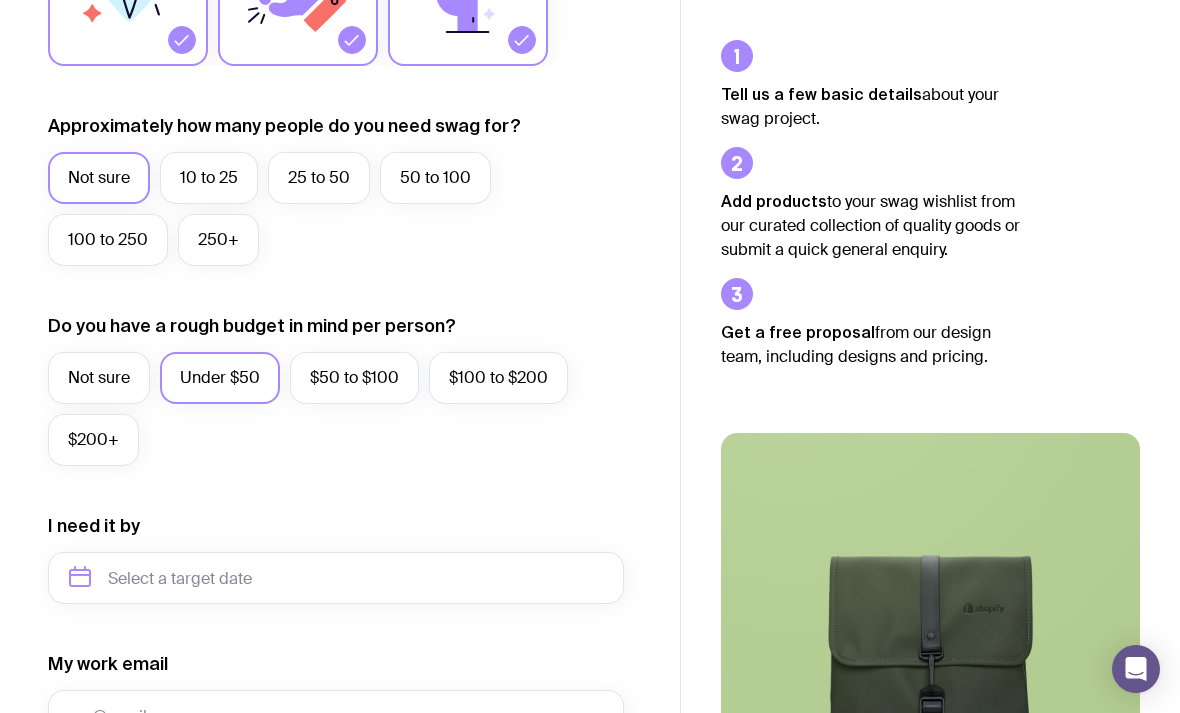 click on "10 to 25" at bounding box center [209, 178] 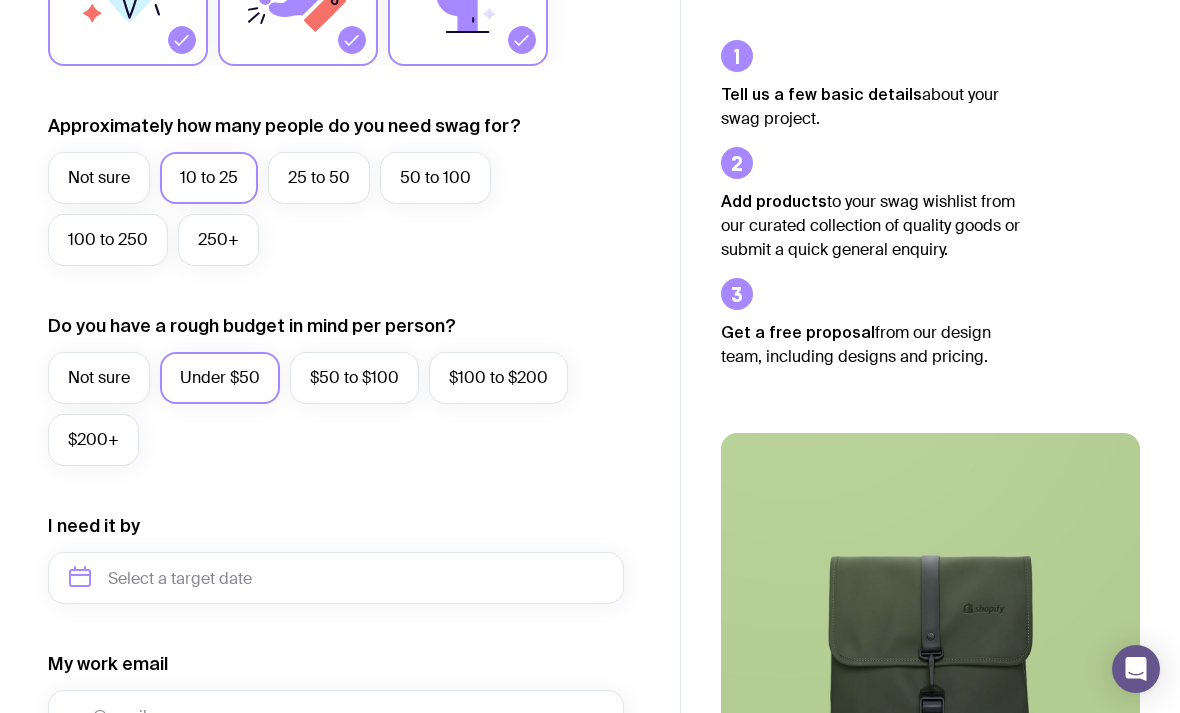 click on "50 to 100" at bounding box center (435, 178) 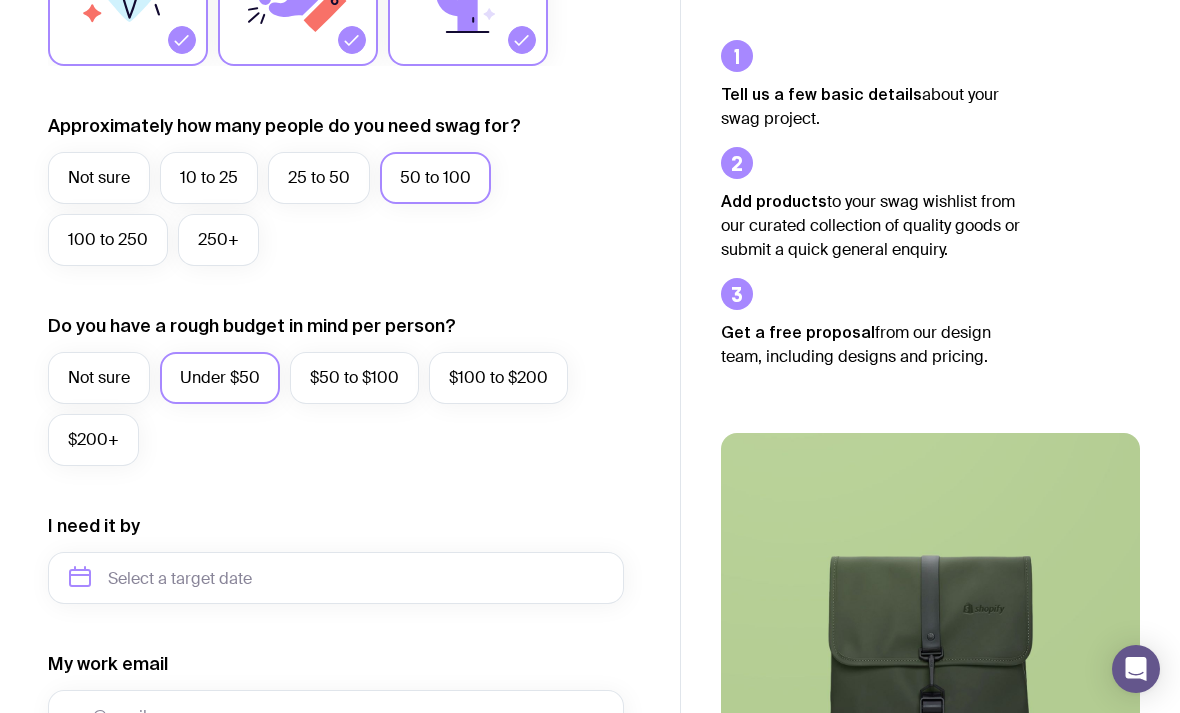 click on "250+" at bounding box center (218, 240) 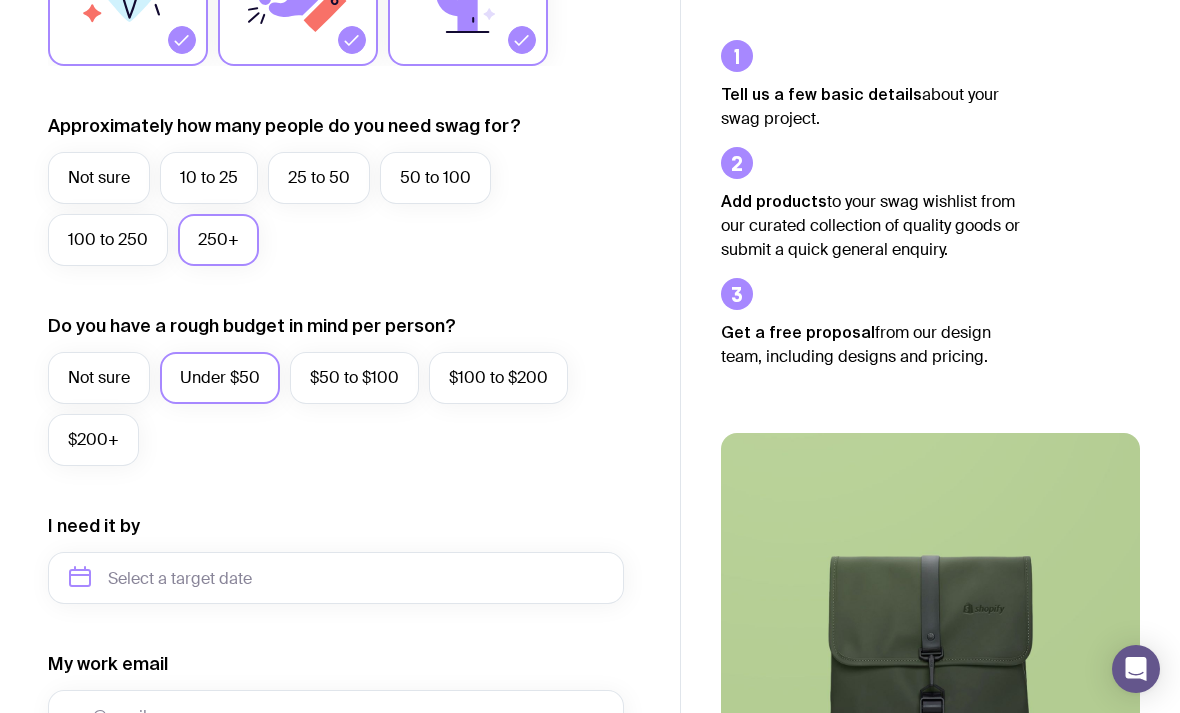 click on "25 to 50" at bounding box center (319, 178) 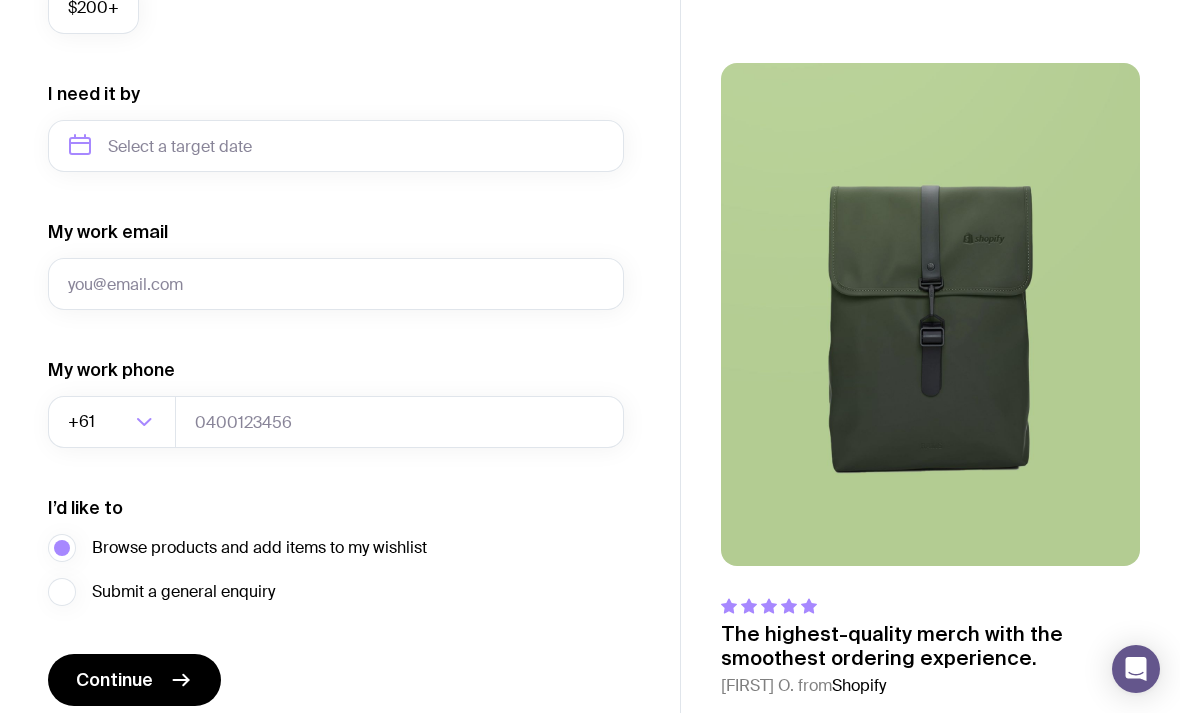 scroll, scrollTop: 923, scrollLeft: 0, axis: vertical 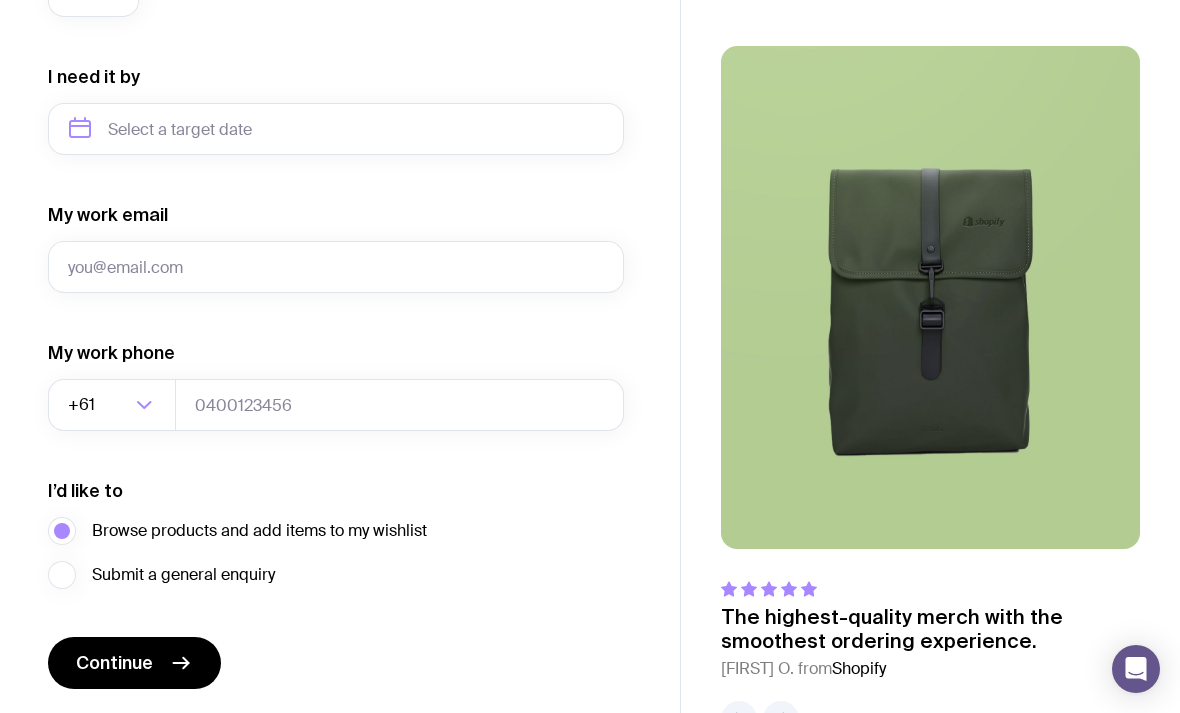 click on "Submit a general enquiry" at bounding box center (161, 575) 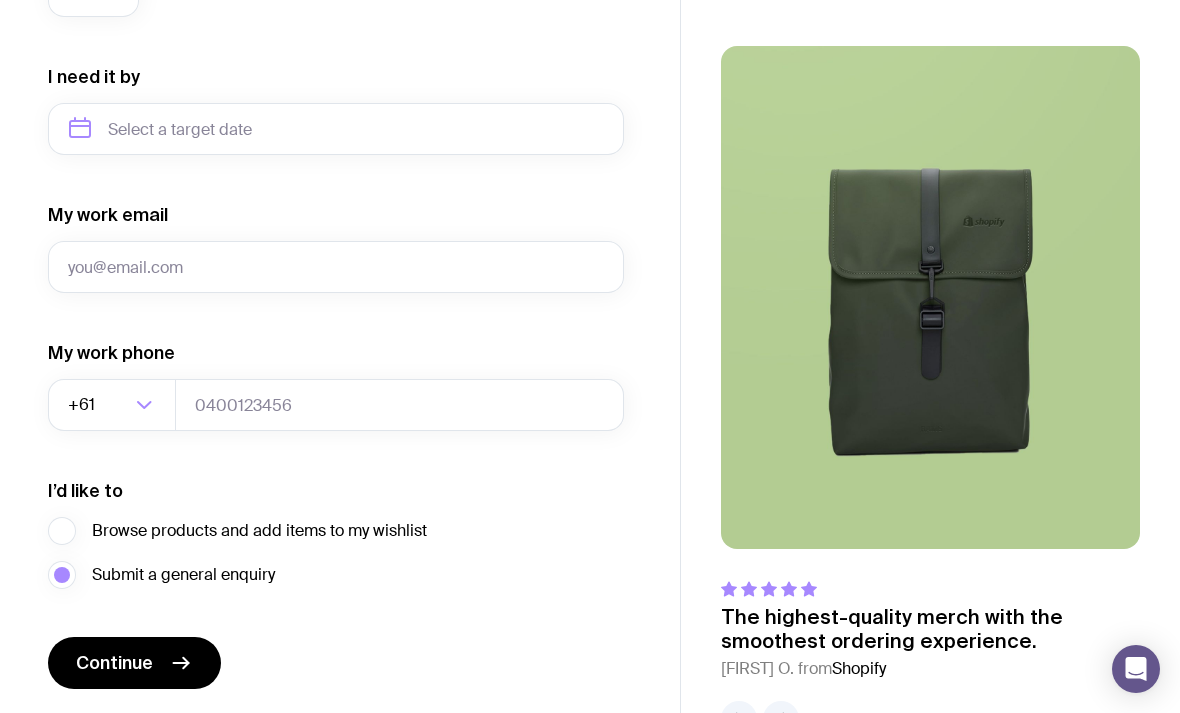 click on "Browse products and add items to my wishlist" at bounding box center [237, 531] 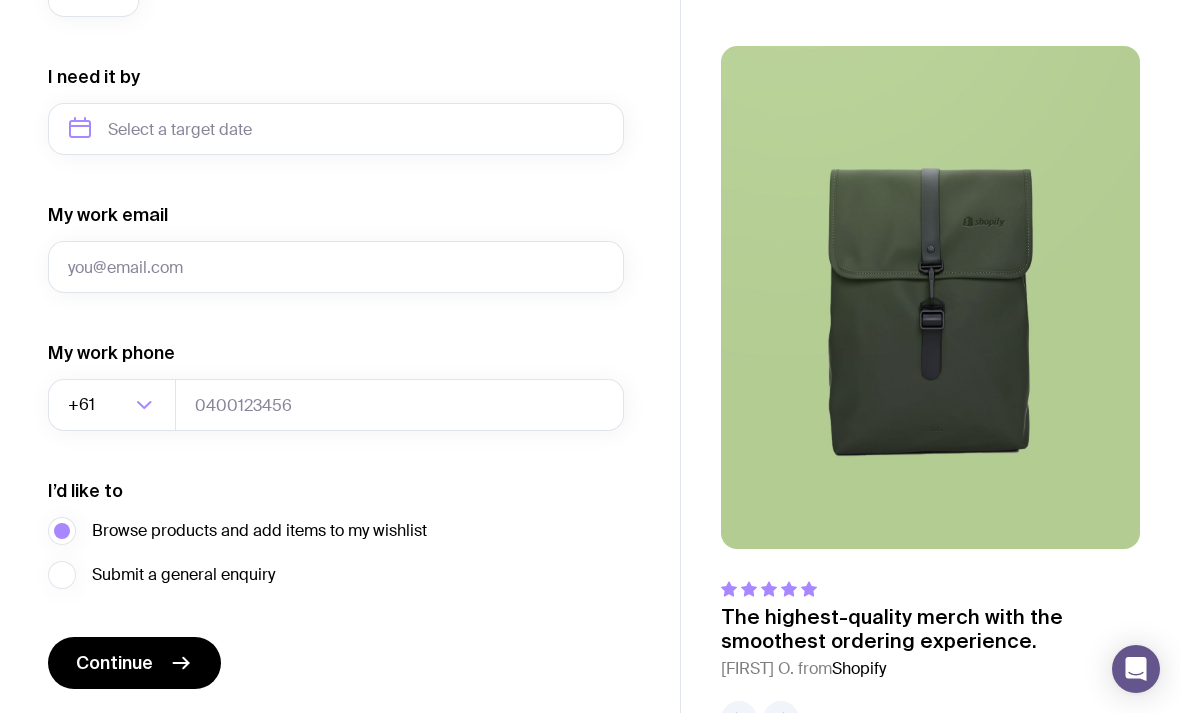 click on "Continue" at bounding box center (134, 663) 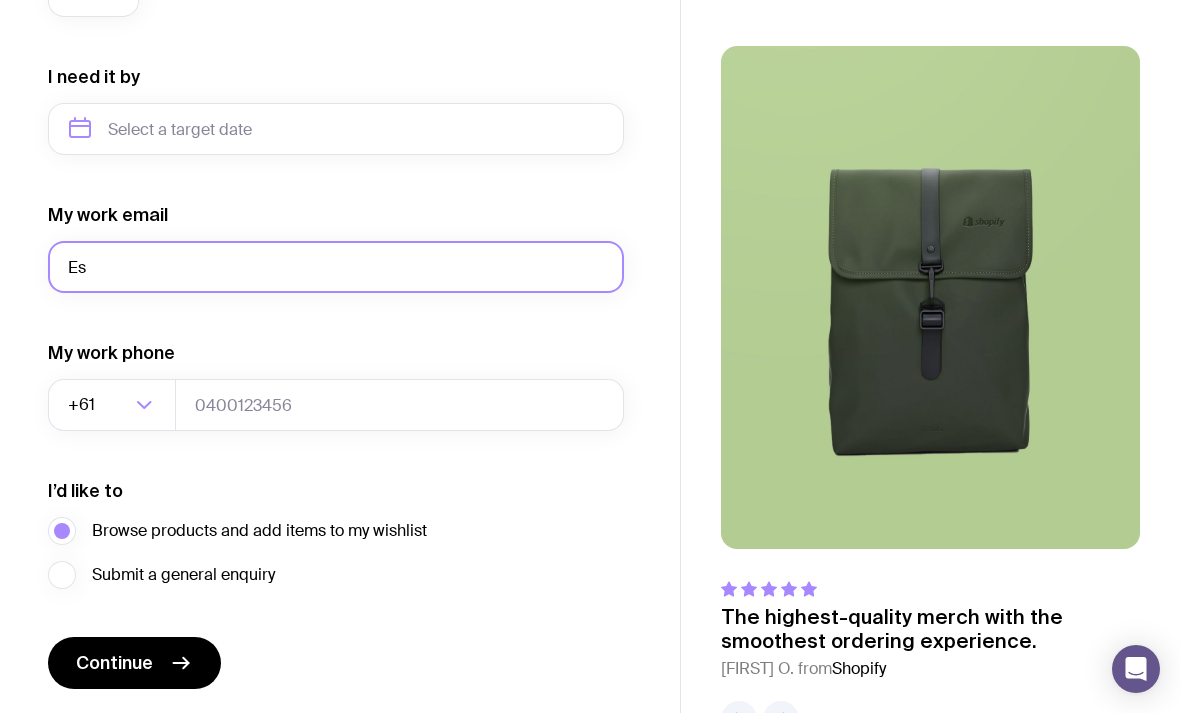 type on "E" 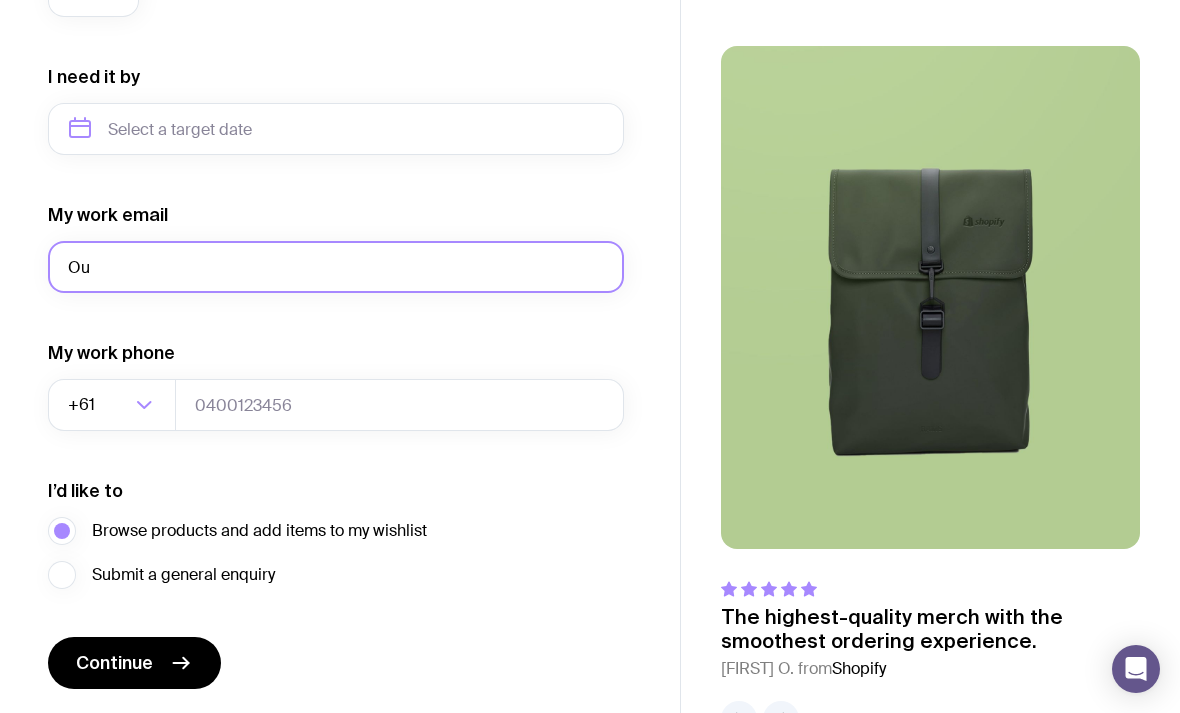 type on "O" 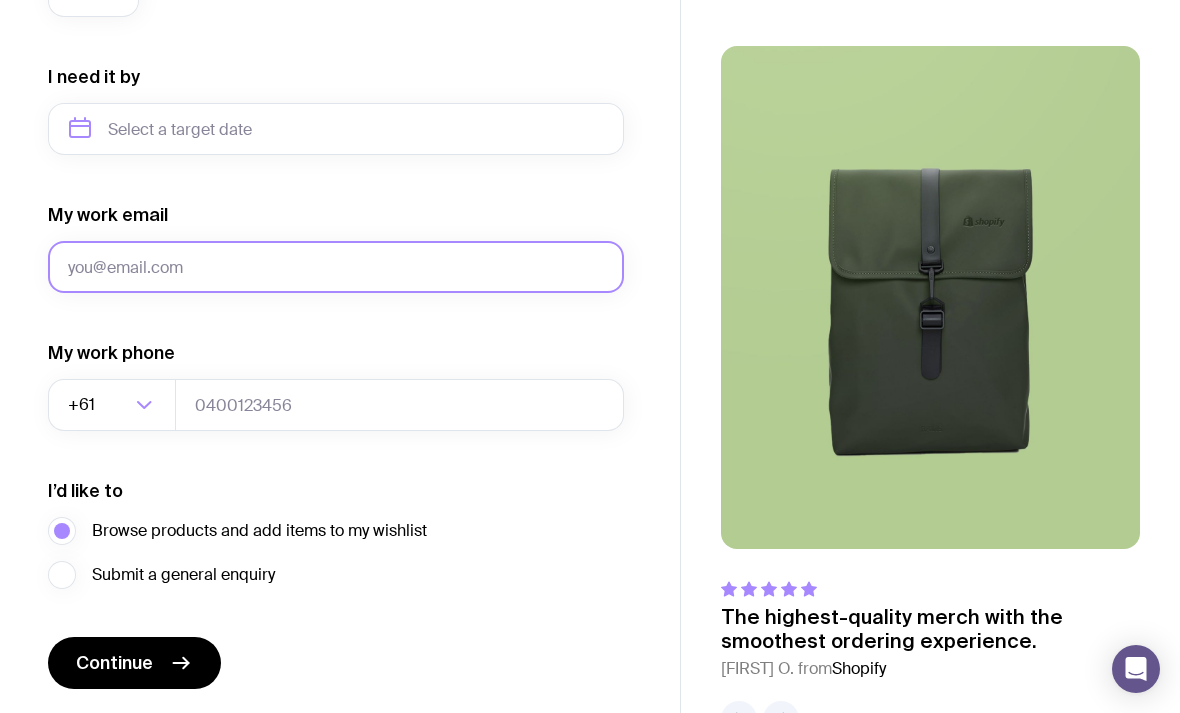type on "O" 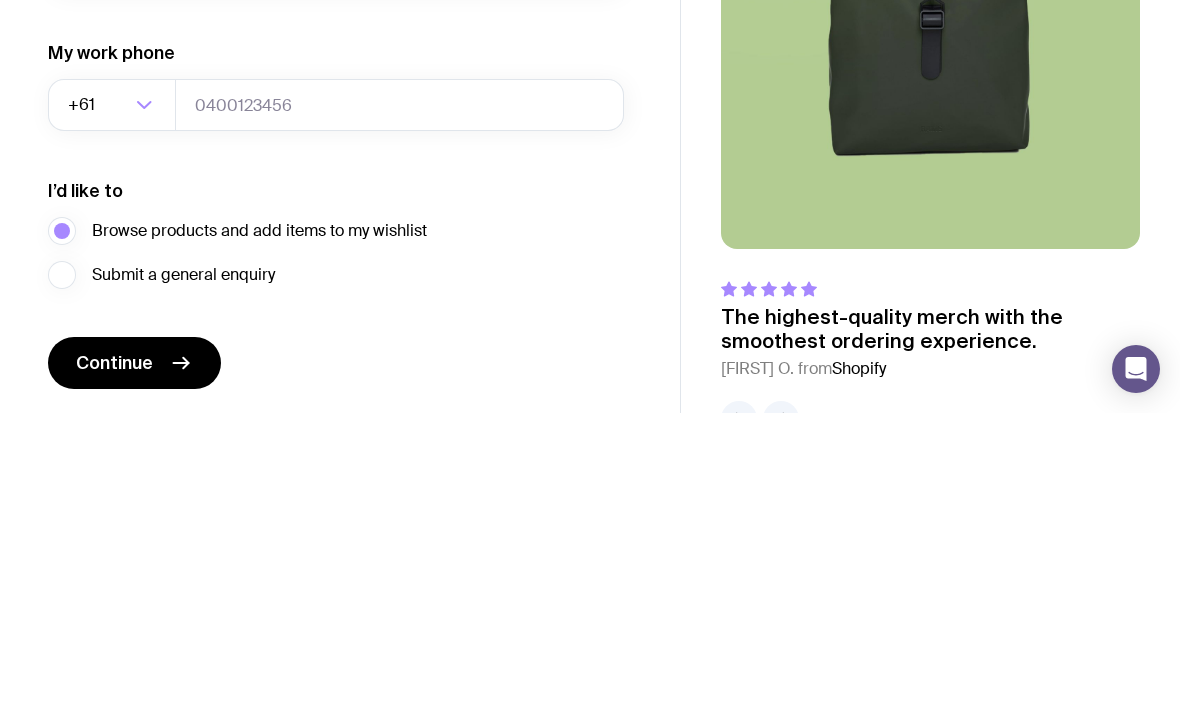 scroll, scrollTop: 987, scrollLeft: 0, axis: vertical 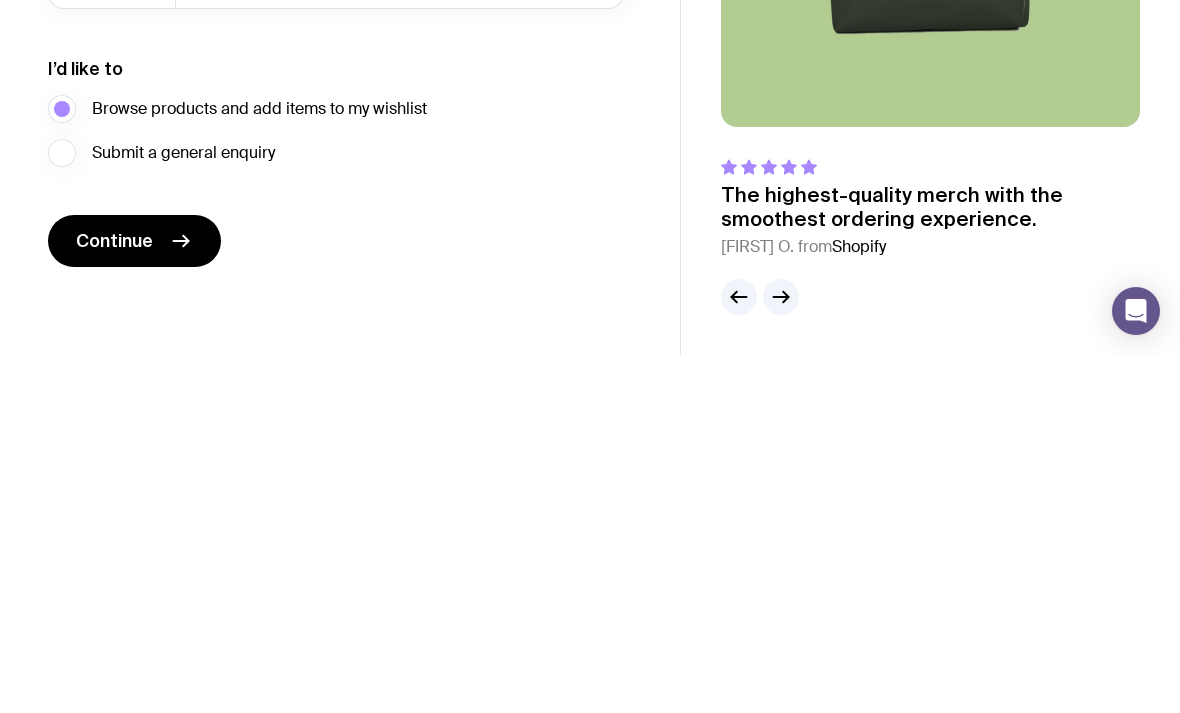 type on "[EMAIL]" 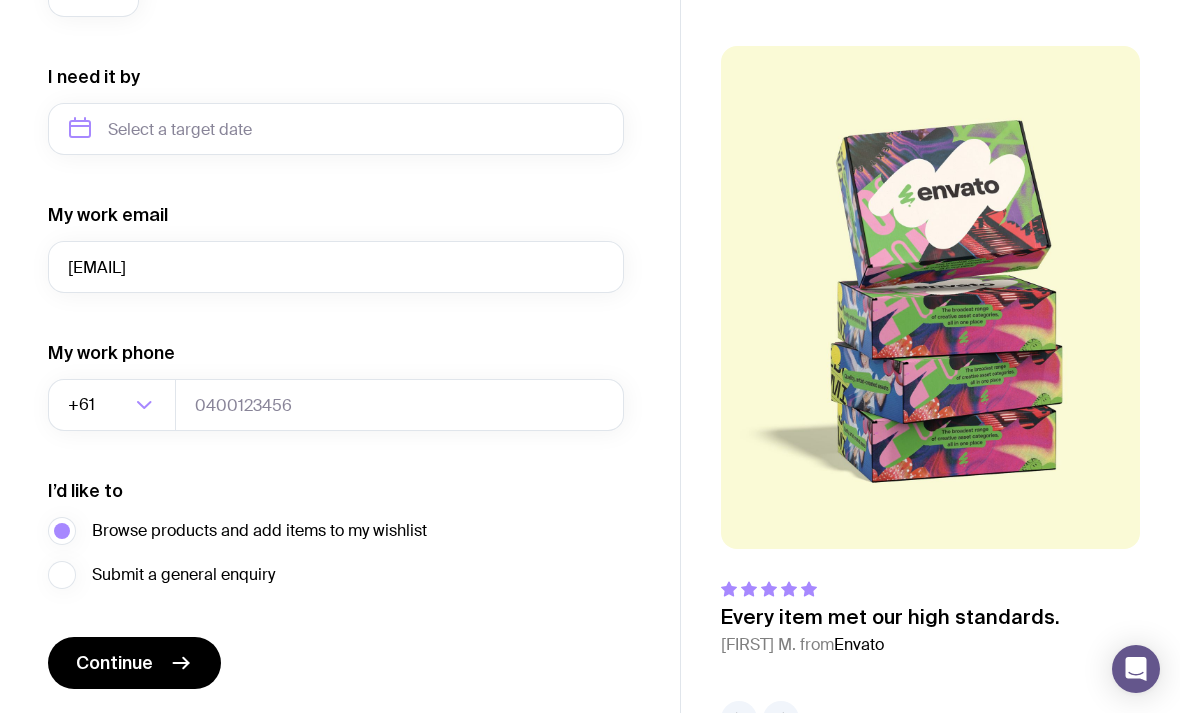 click at bounding box center (781, 719) 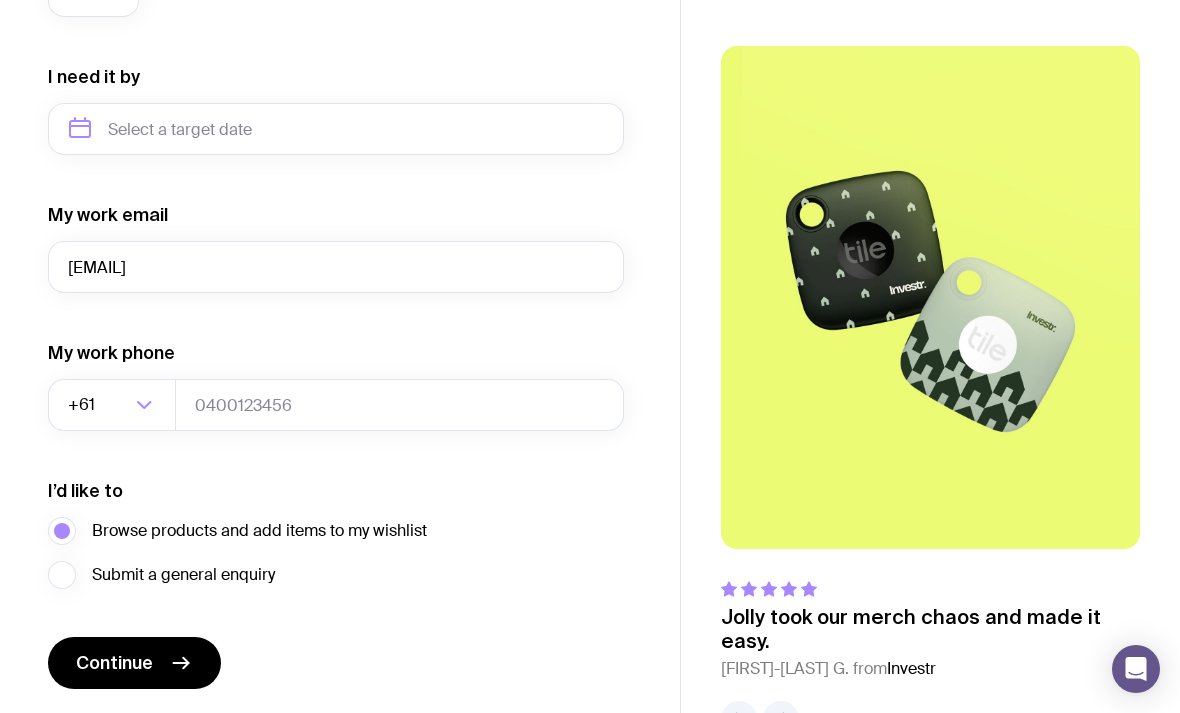 click at bounding box center (781, 719) 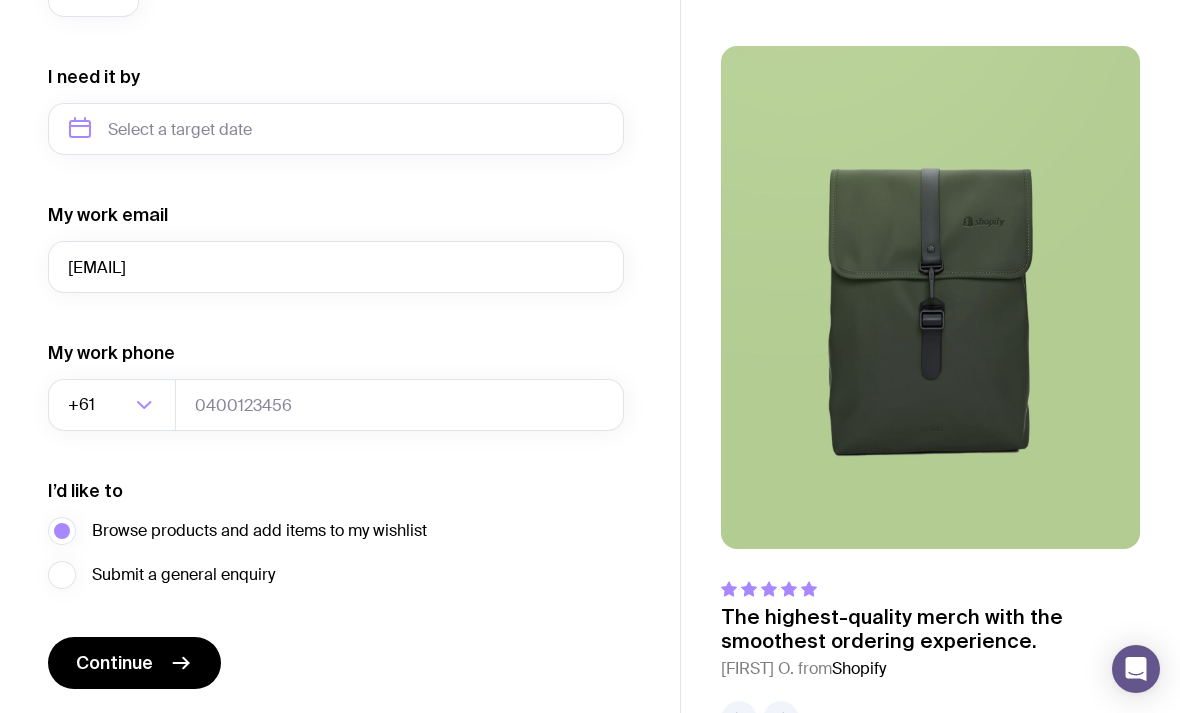 click at bounding box center [781, 719] 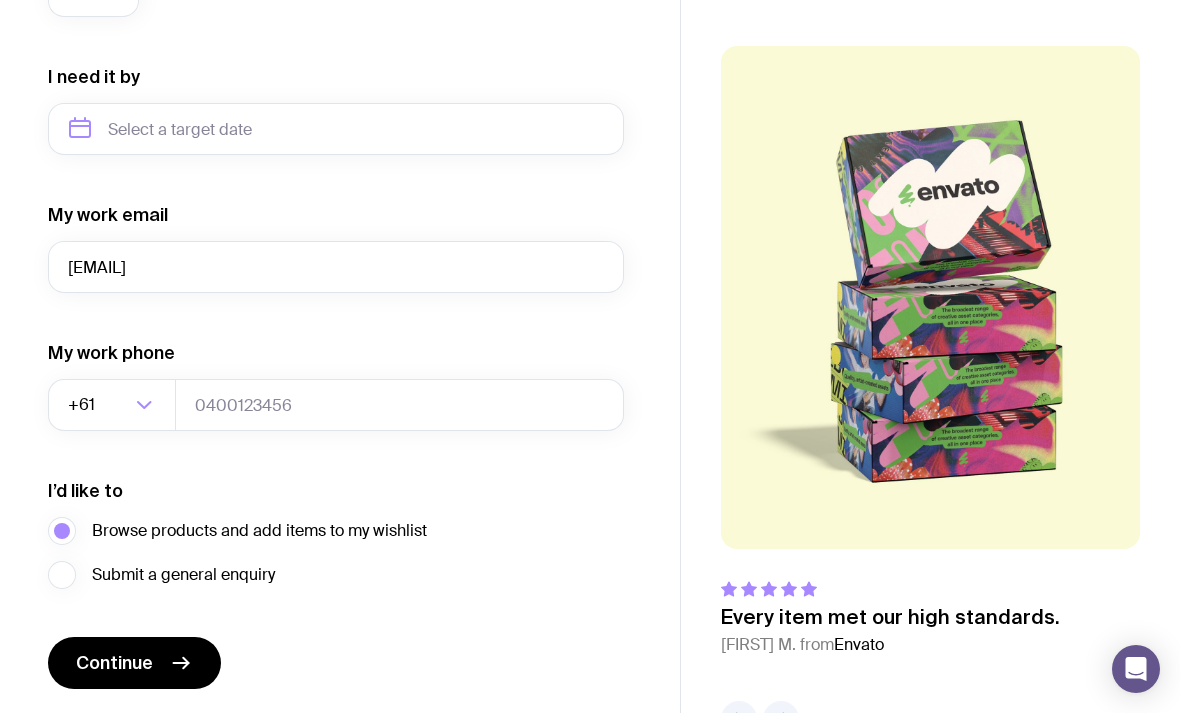 click on "Continue" at bounding box center [114, 663] 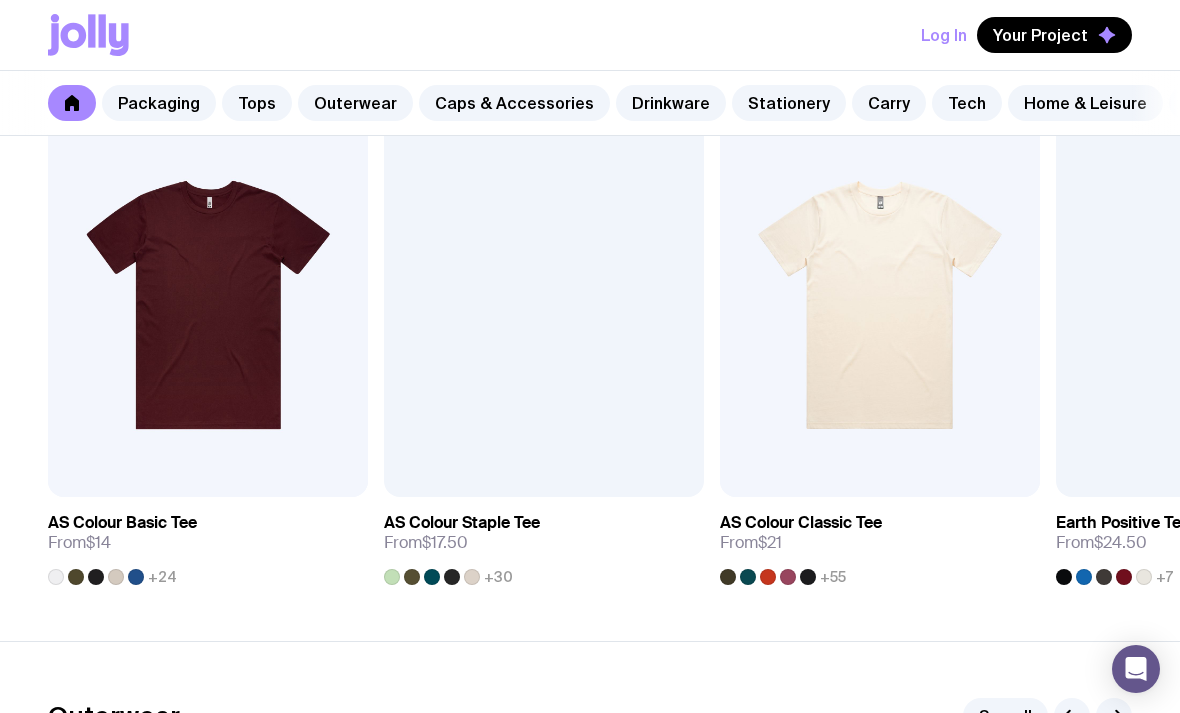 scroll, scrollTop: 1044, scrollLeft: 0, axis: vertical 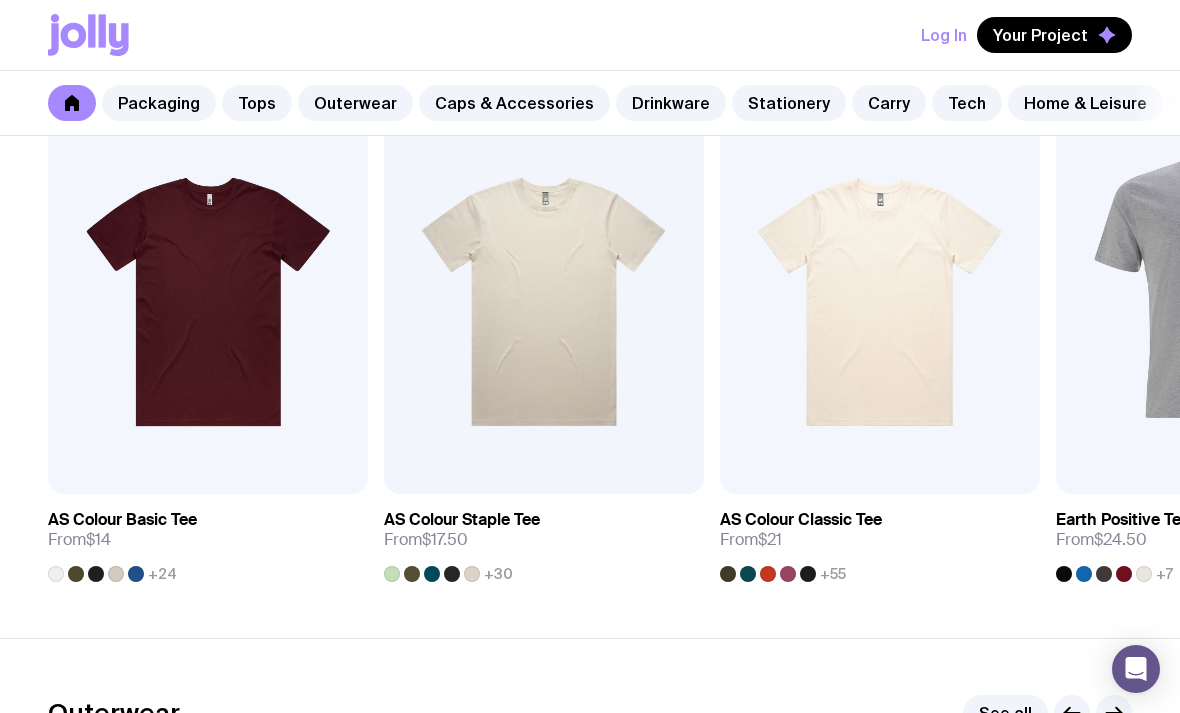 click on "Tops" 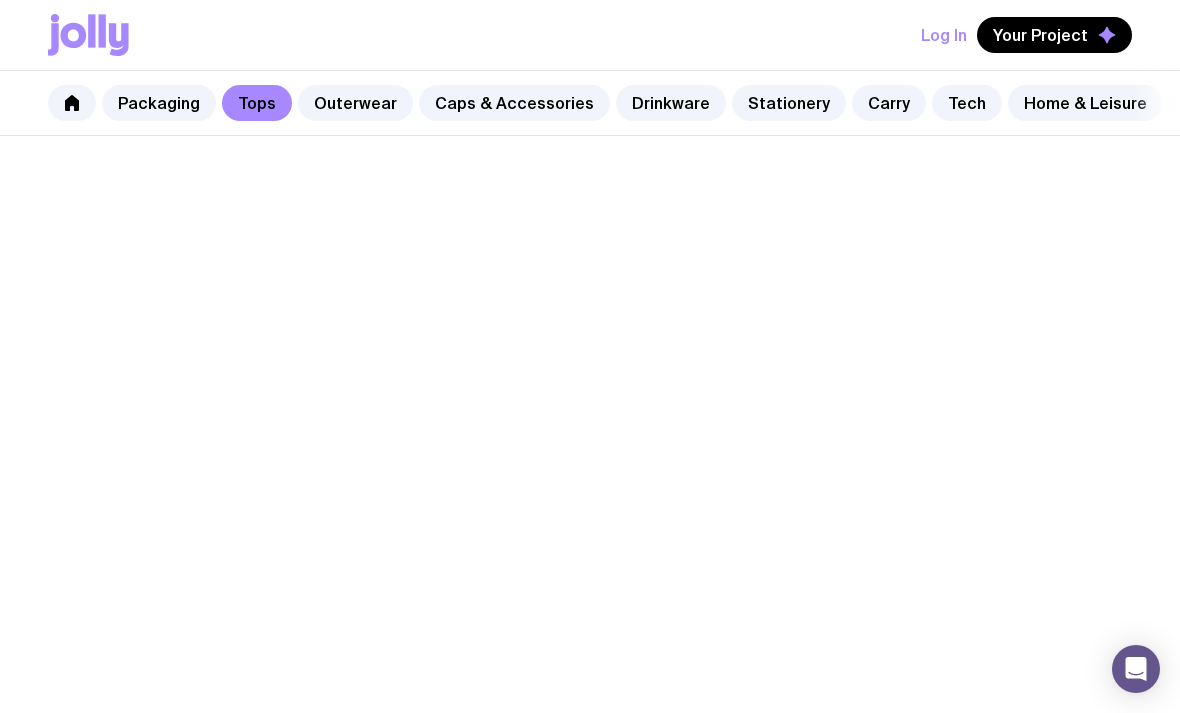 scroll, scrollTop: 0, scrollLeft: 0, axis: both 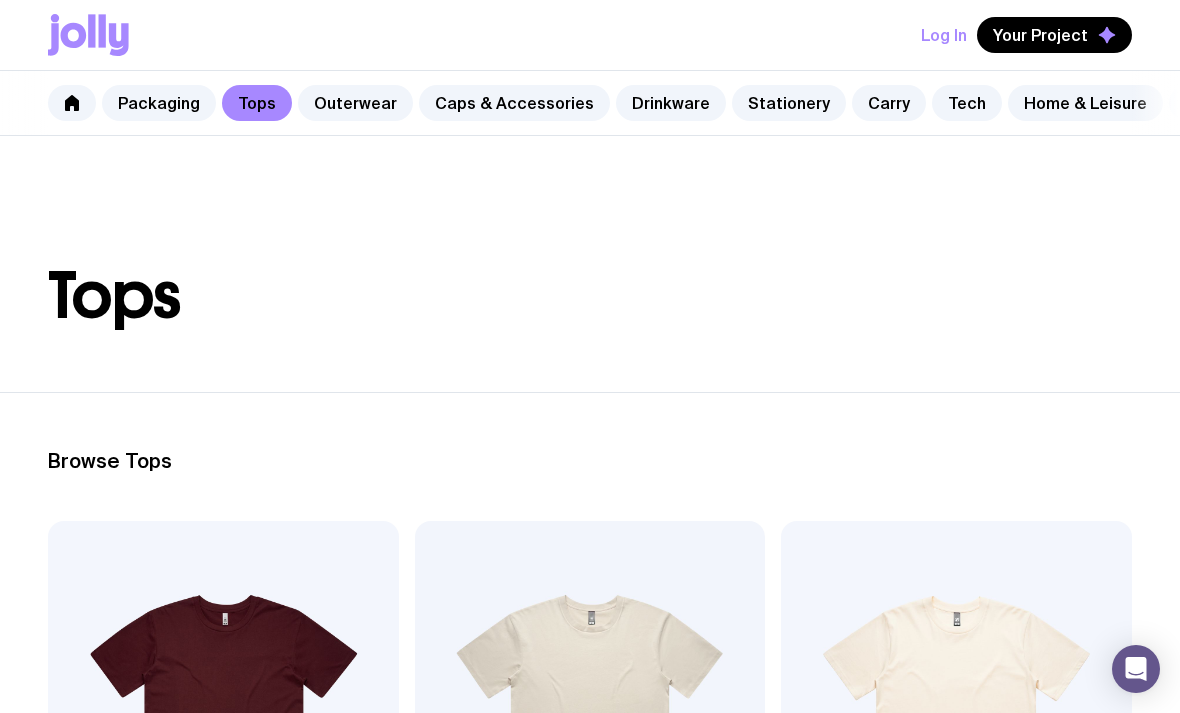 click on "Packaging" 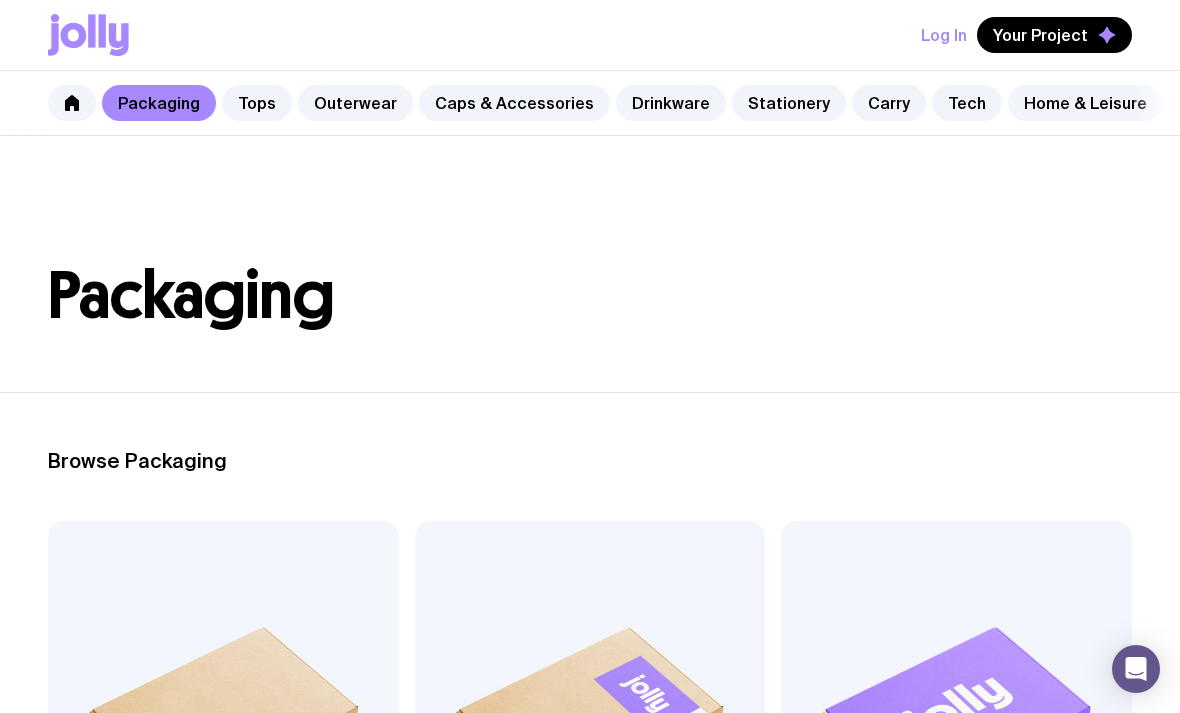 click at bounding box center [72, 103] 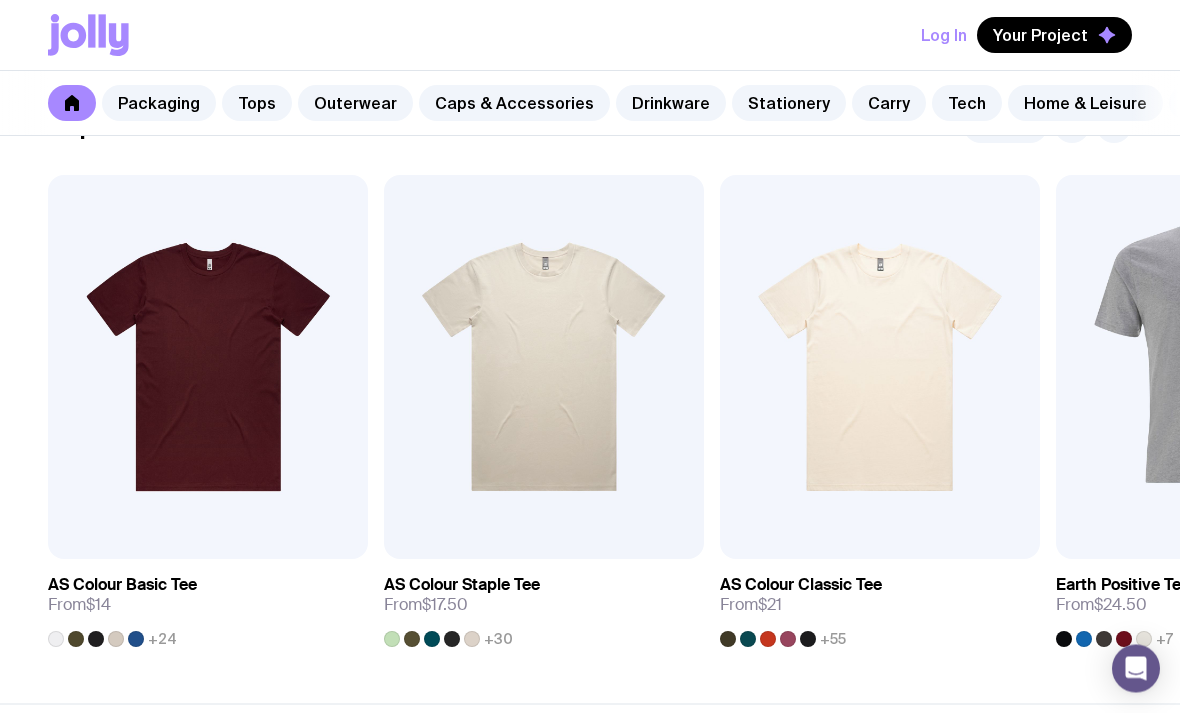 scroll, scrollTop: 978, scrollLeft: 0, axis: vertical 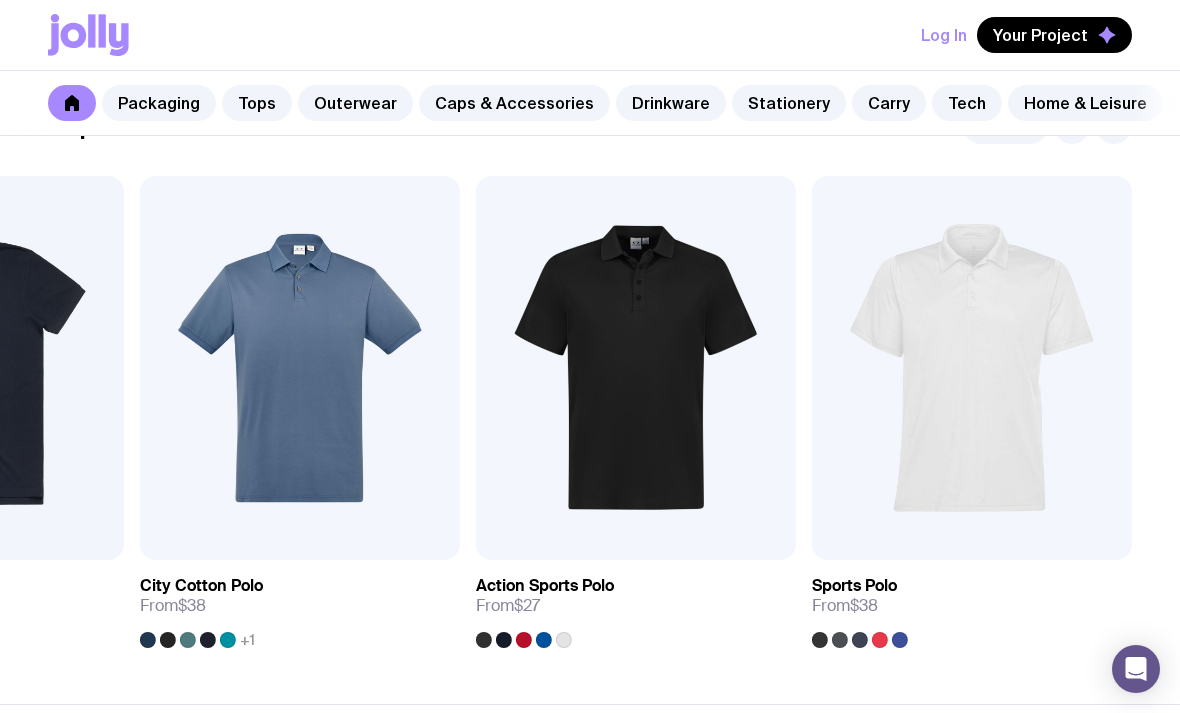 click at bounding box center [300, 368] 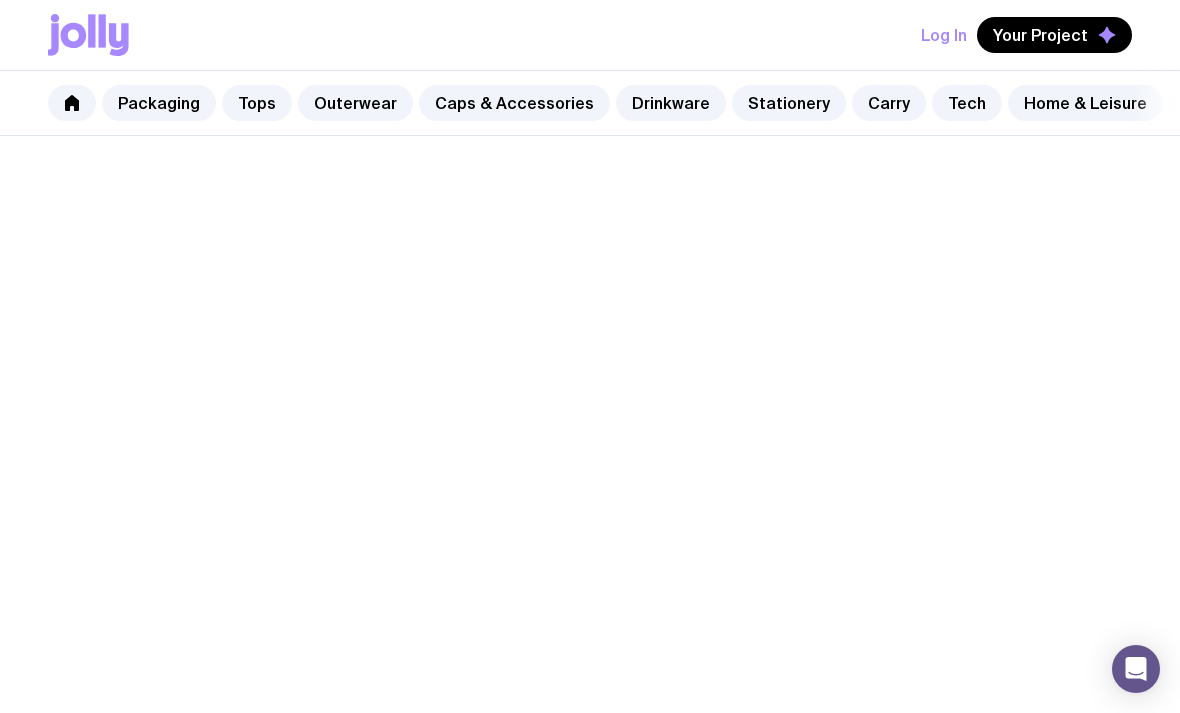 scroll, scrollTop: 0, scrollLeft: 0, axis: both 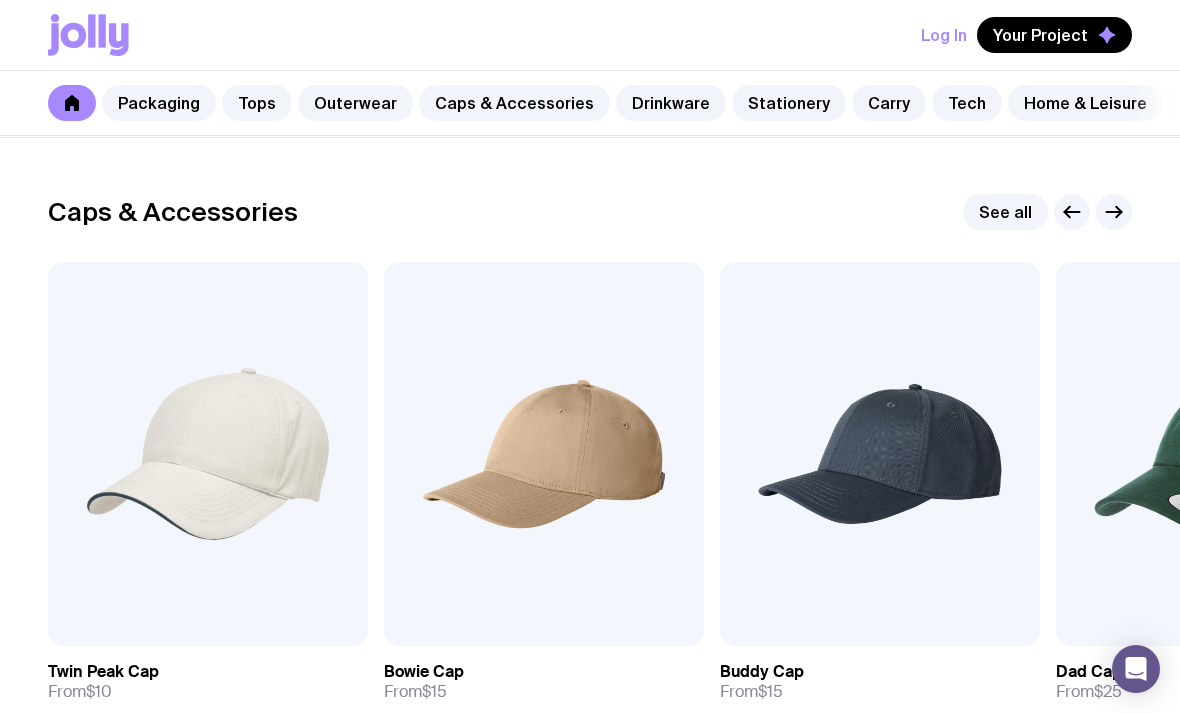 click on "Add to wishlist" at bounding box center (158, 624) 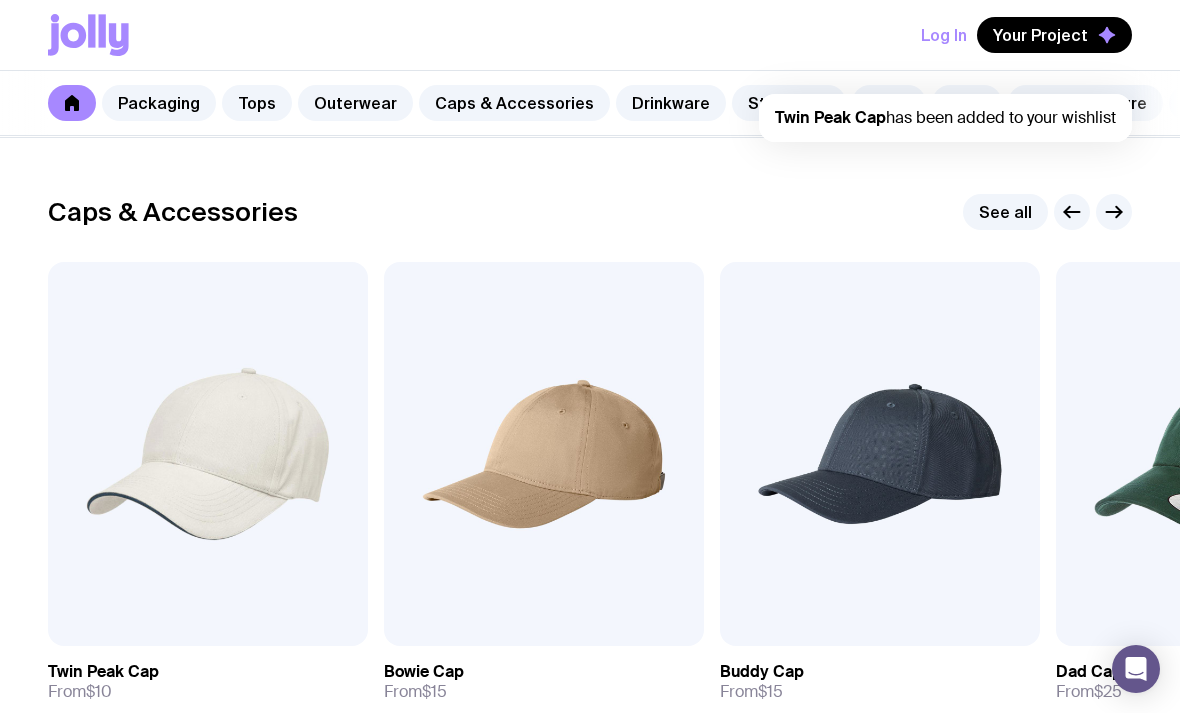scroll, scrollTop: 0, scrollLeft: 0, axis: both 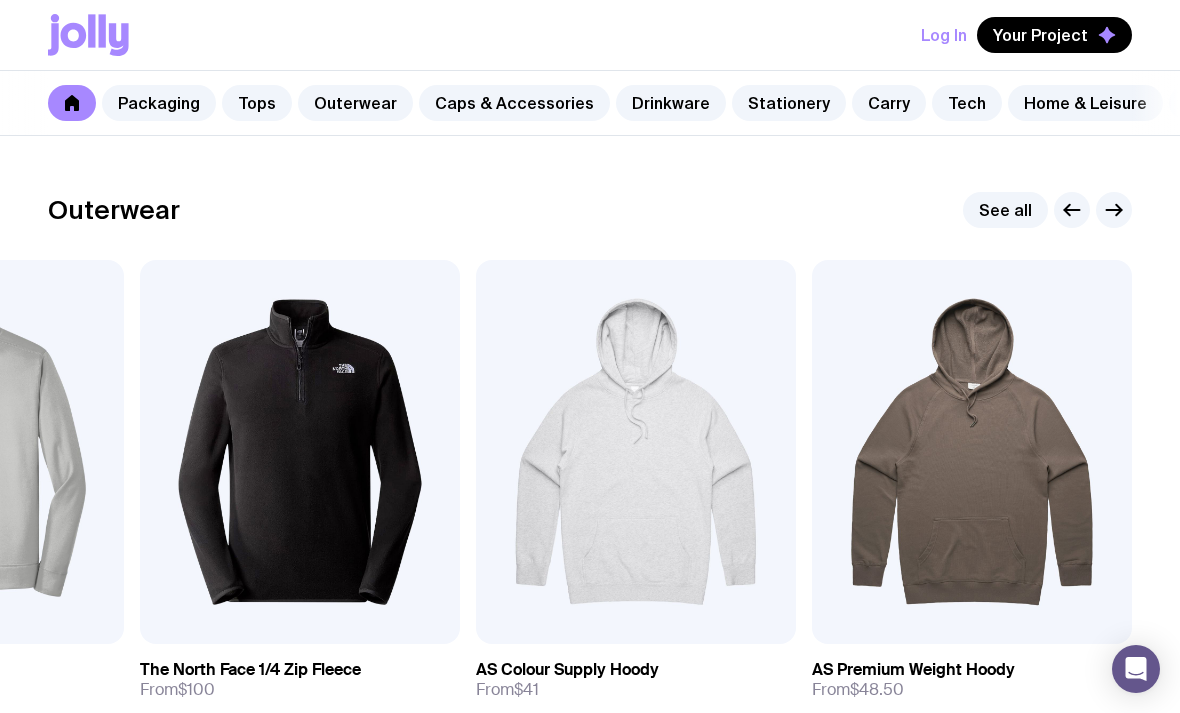 click on "Add to wishlist" at bounding box center (922, 622) 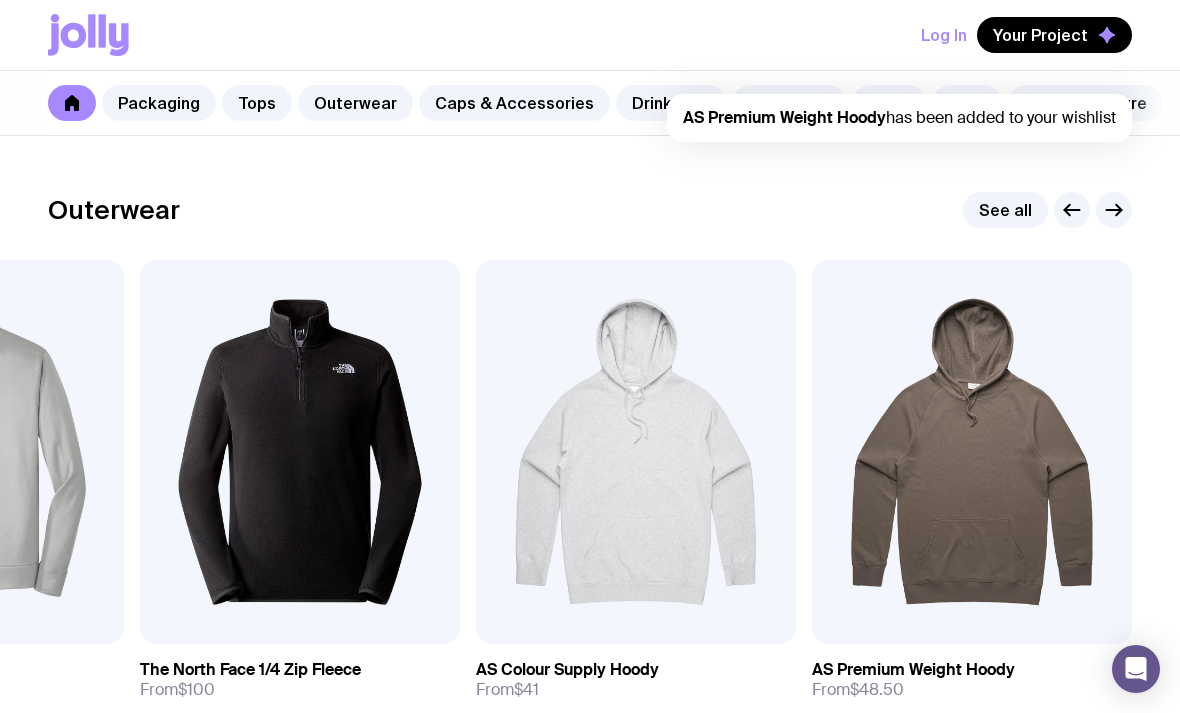 click on "Tops" 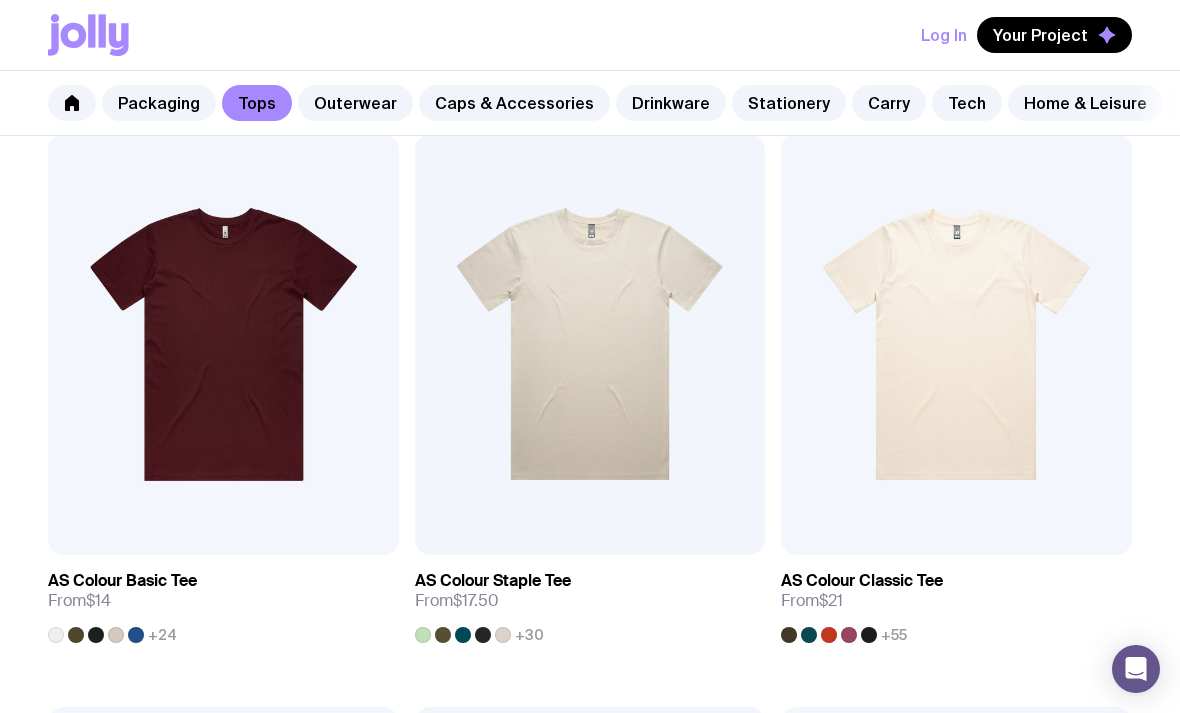 scroll, scrollTop: 388, scrollLeft: 0, axis: vertical 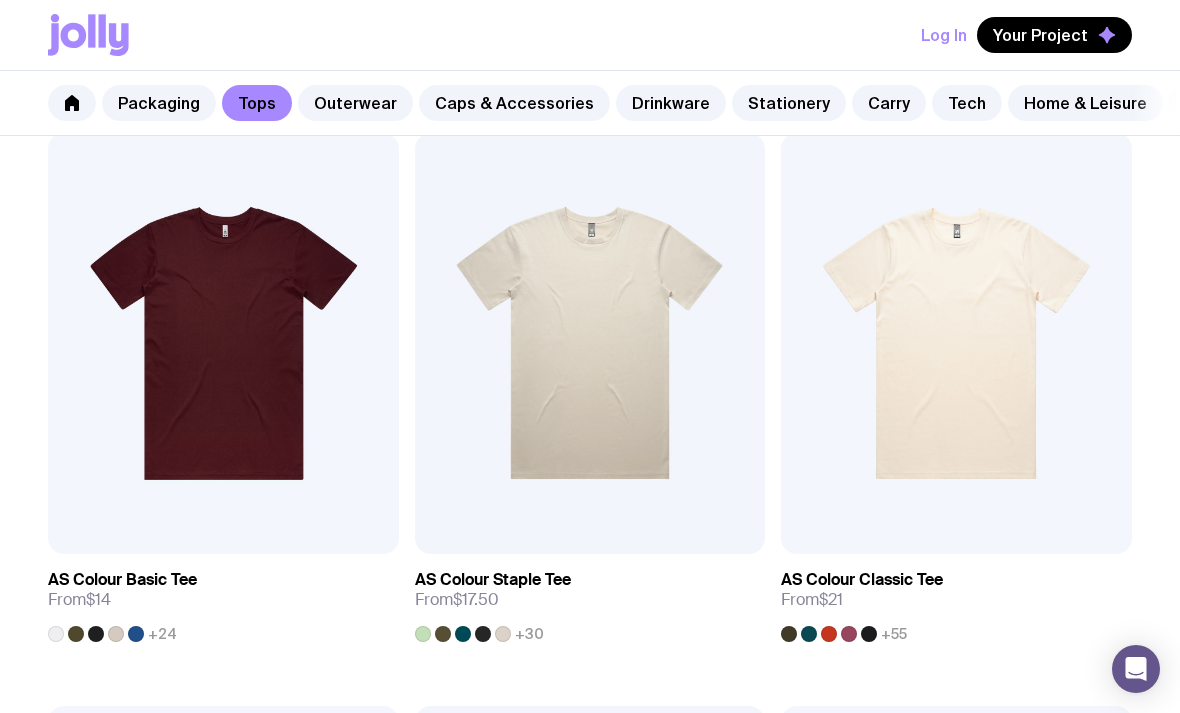 click on "Add to wishlist" at bounding box center (525, 532) 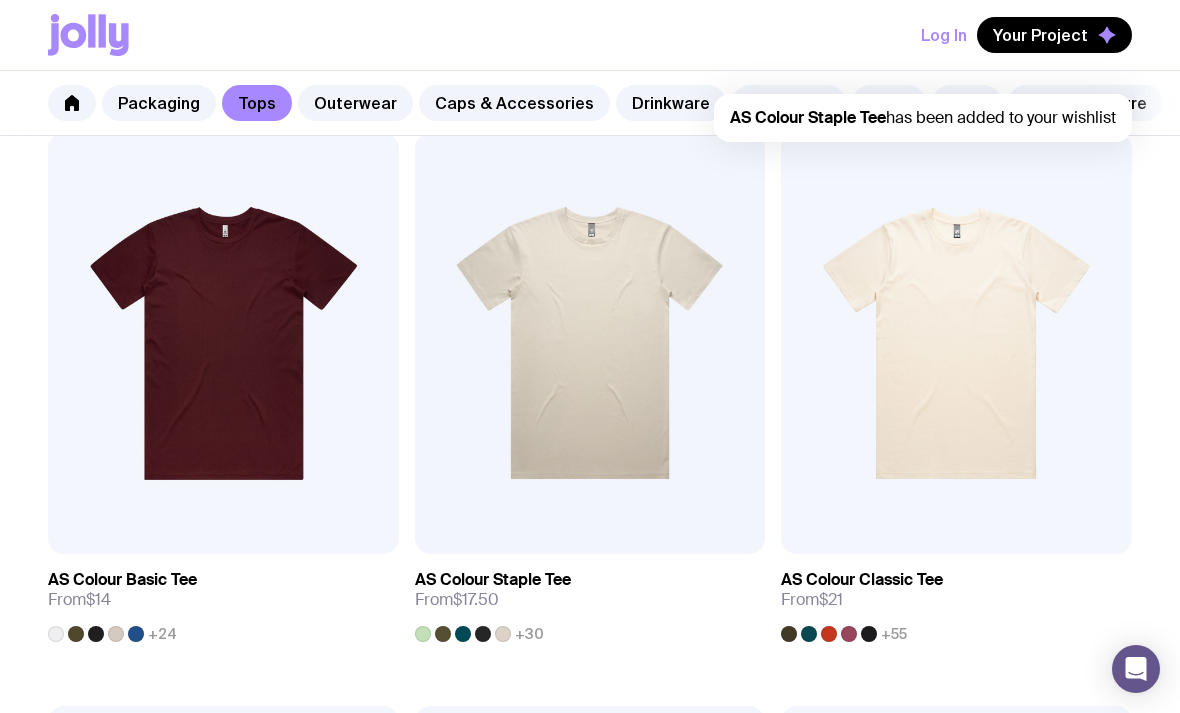 click on "Add to wishlist" 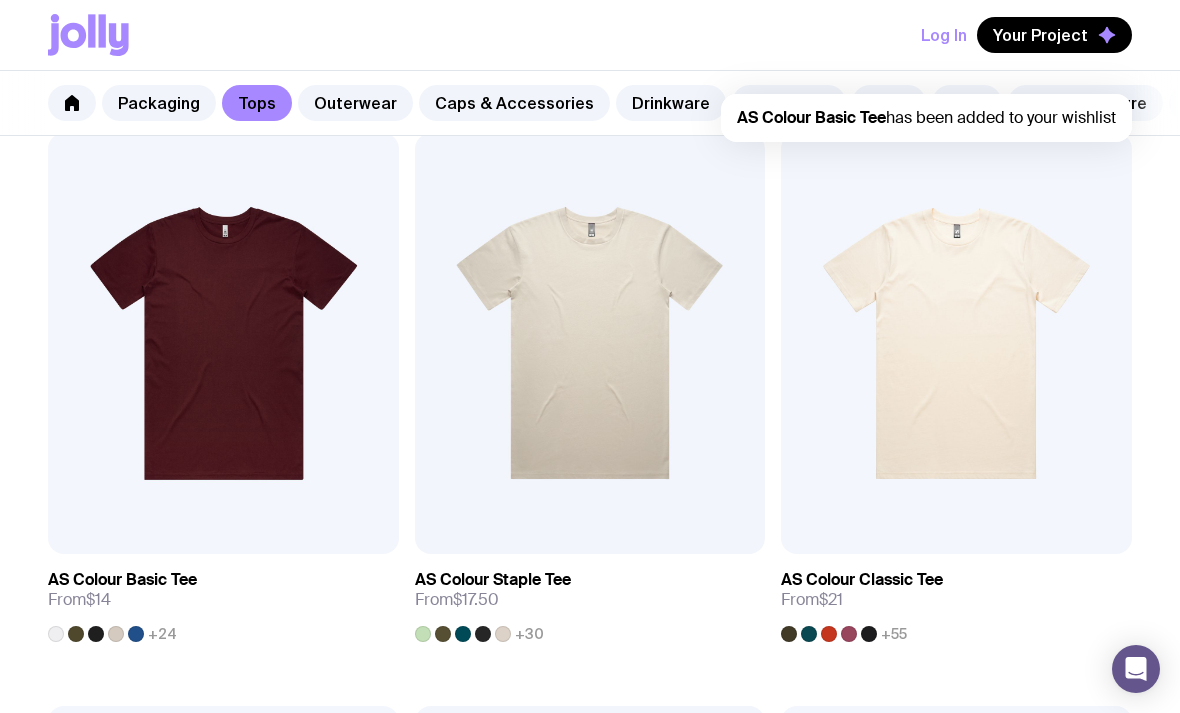 click on "Caps & Accessories" 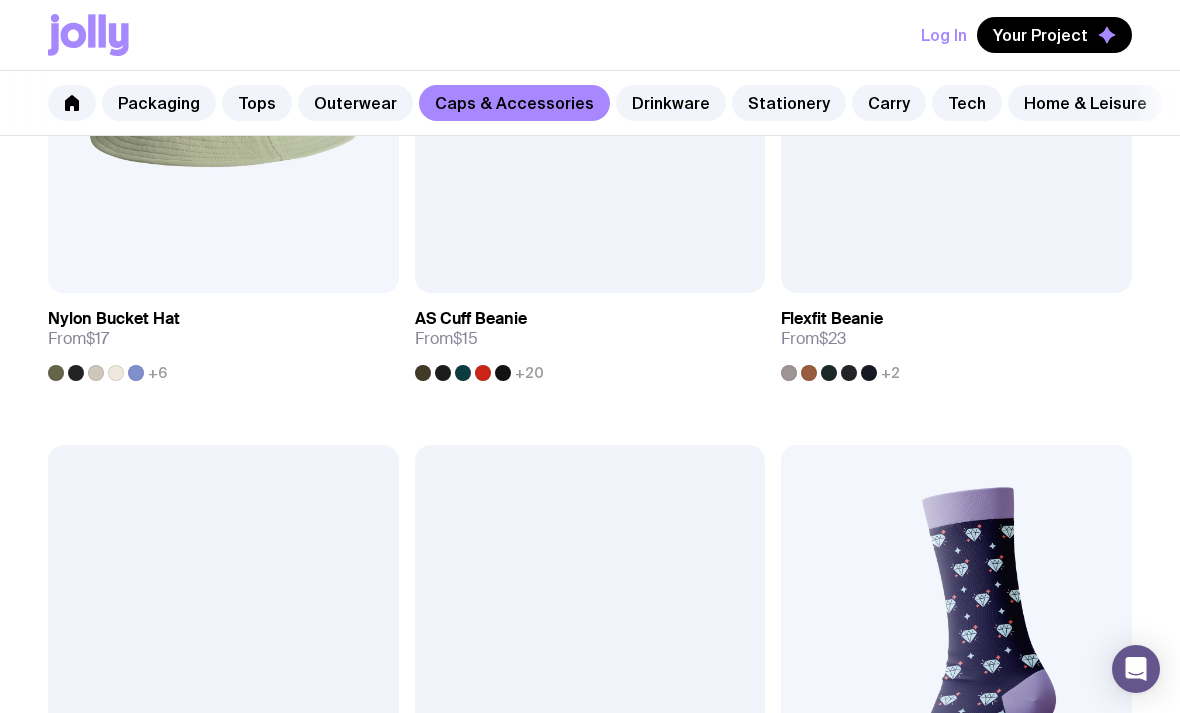 scroll, scrollTop: 2937, scrollLeft: 0, axis: vertical 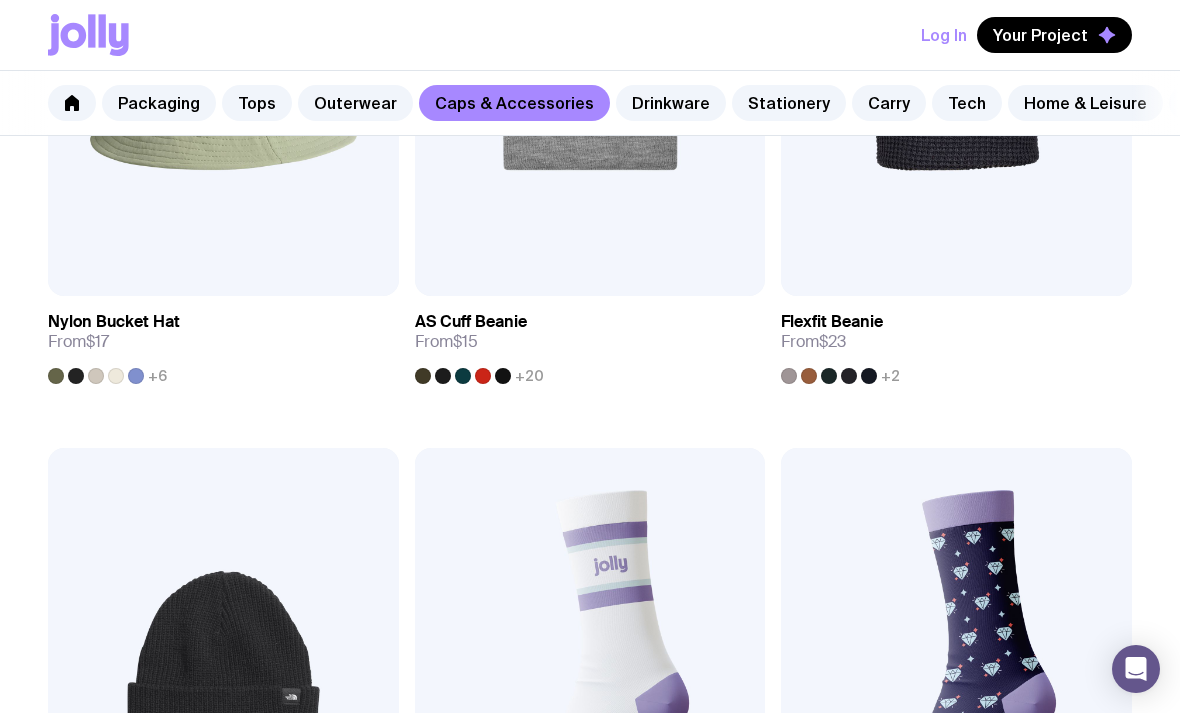click at bounding box center (223, 658) 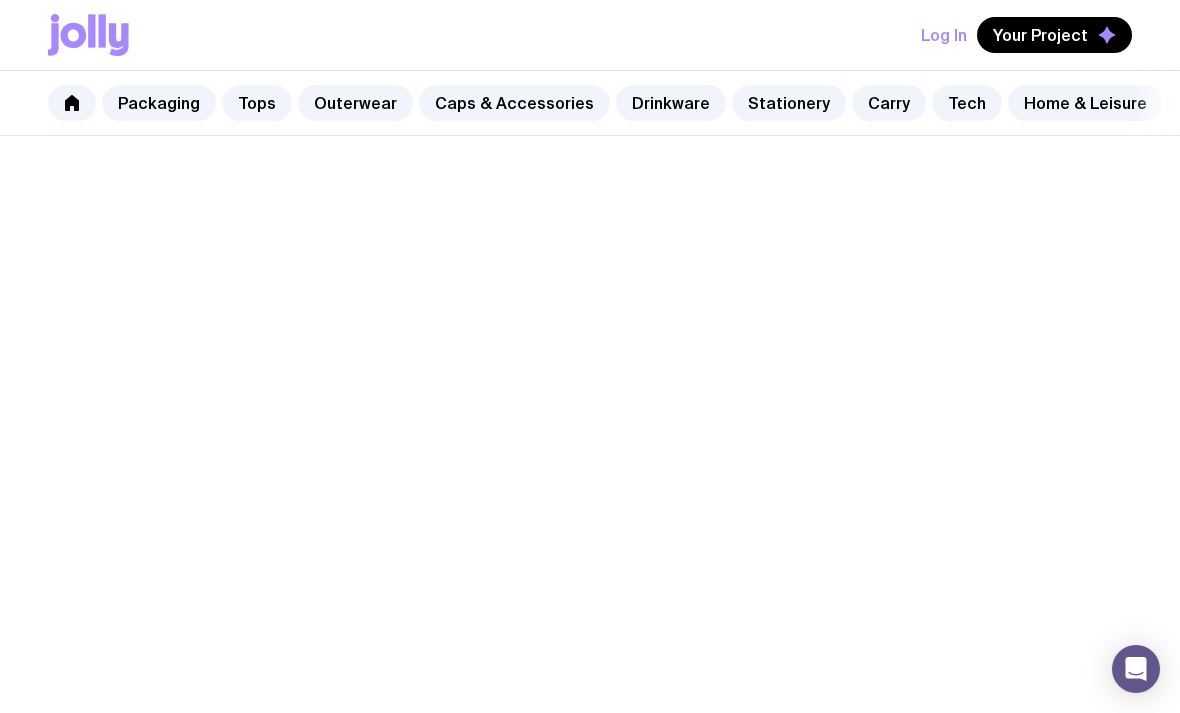 scroll, scrollTop: 0, scrollLeft: 0, axis: both 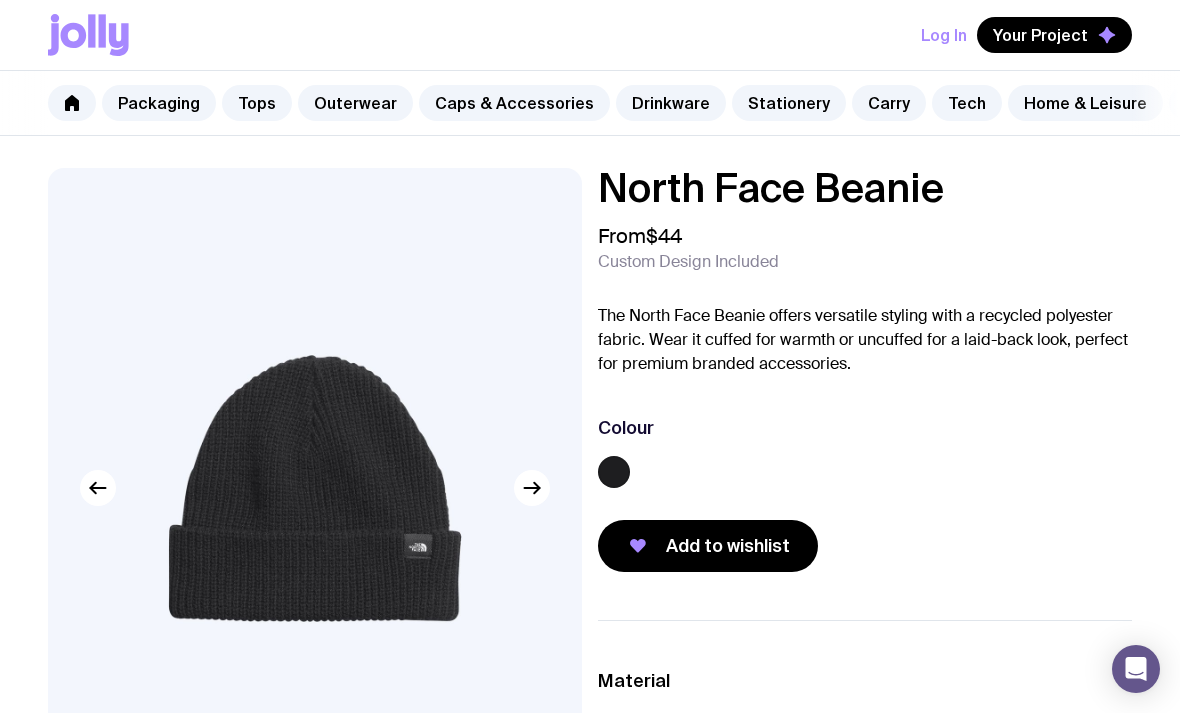 click on "Add to wishlist" 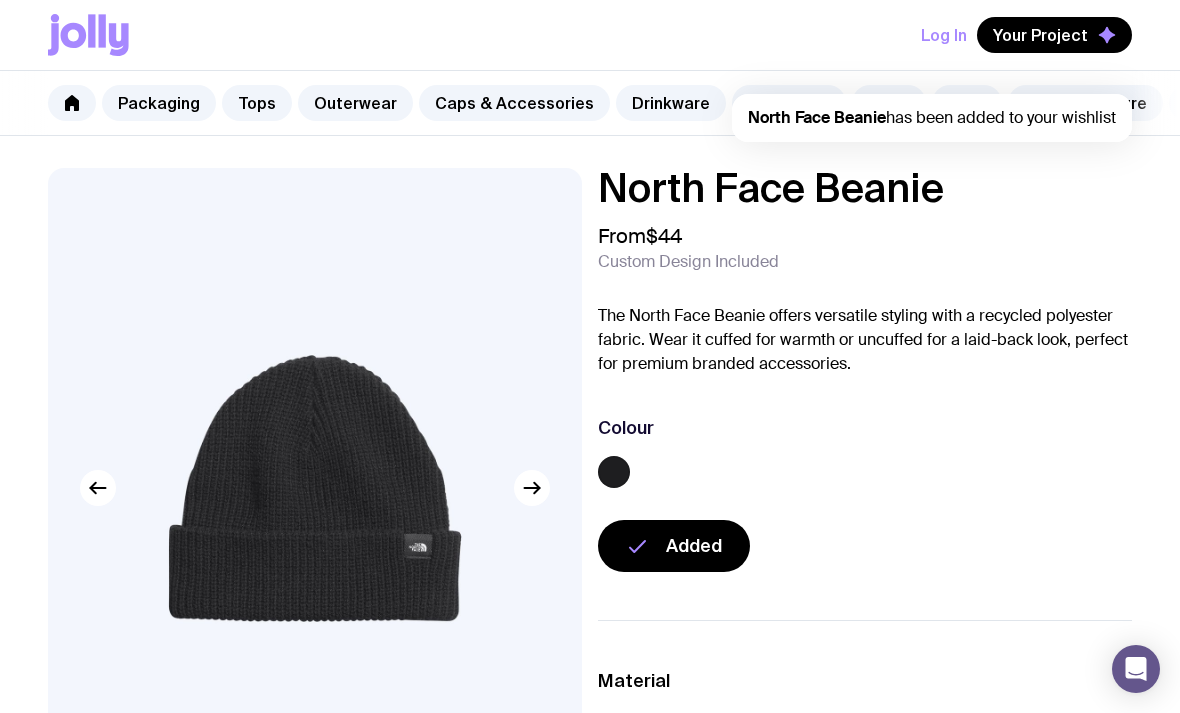 click 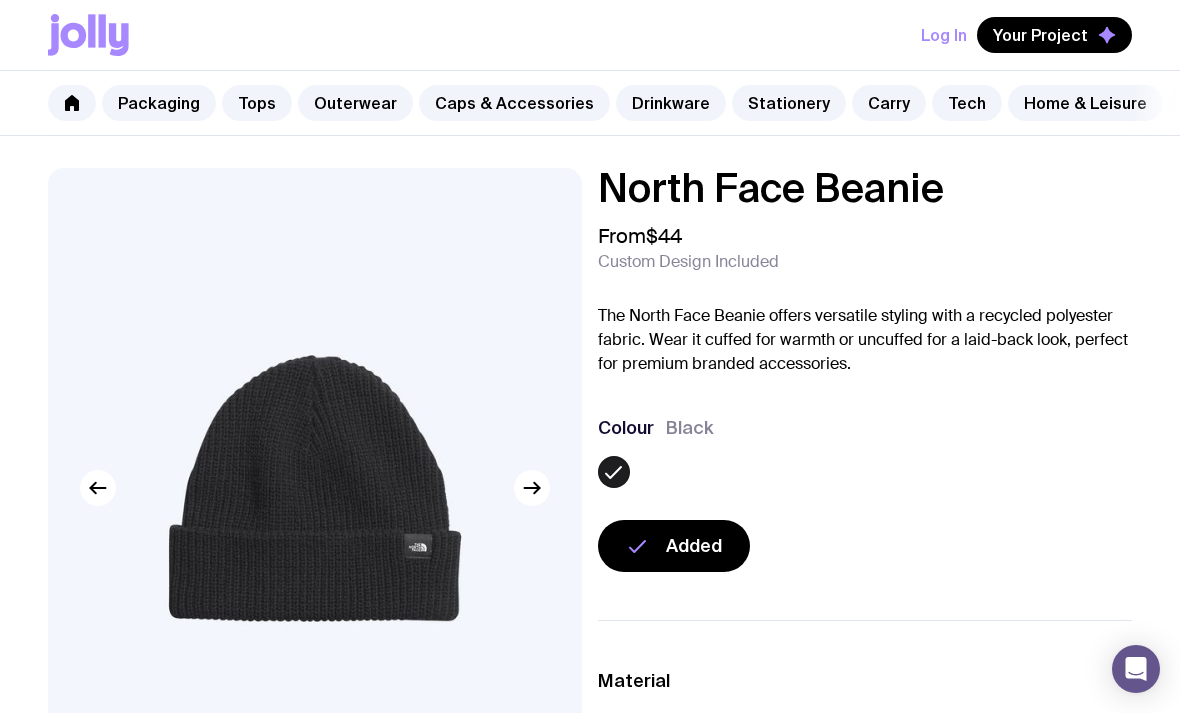 click on "North Face Beanie From  $44  Custom Design Included  The North Face Beanie offers versatile styling with a recycled polyester fabric. Wear it cuffed for warmth or uncuffed for a laid-back look, perfect for premium branded accessories. Colour Black Added" at bounding box center [865, 370] 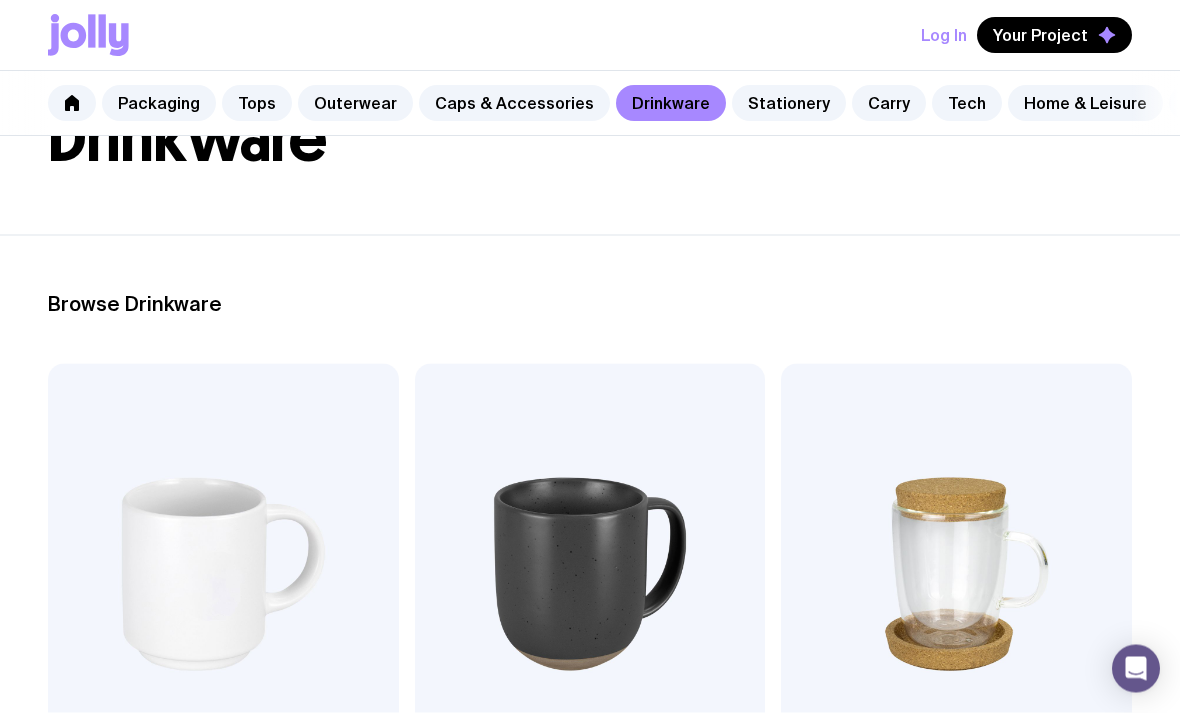 scroll, scrollTop: 0, scrollLeft: 0, axis: both 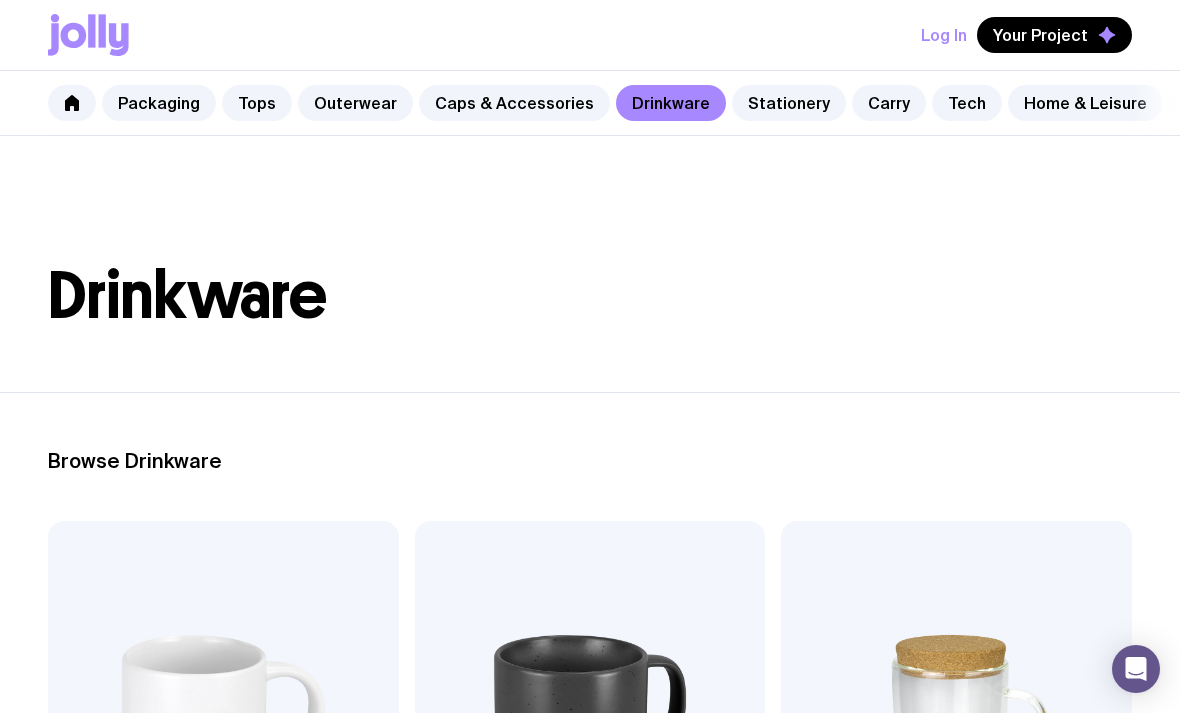 click on "Stationery" 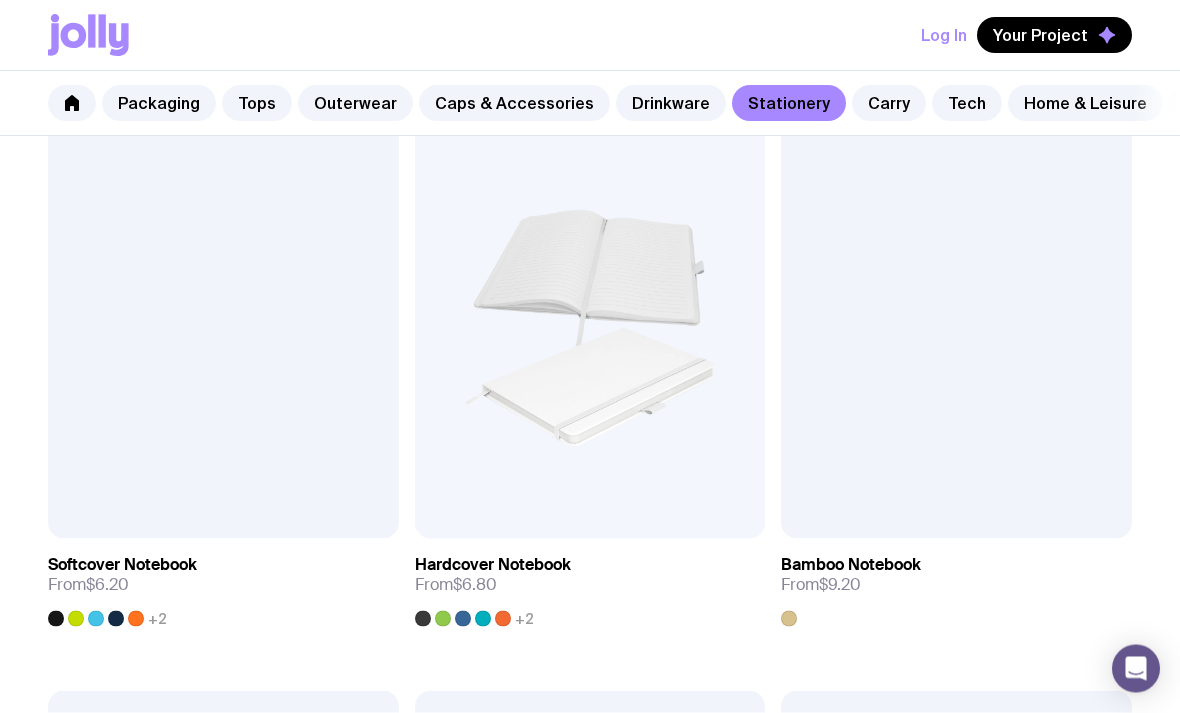 scroll, scrollTop: 2123, scrollLeft: 0, axis: vertical 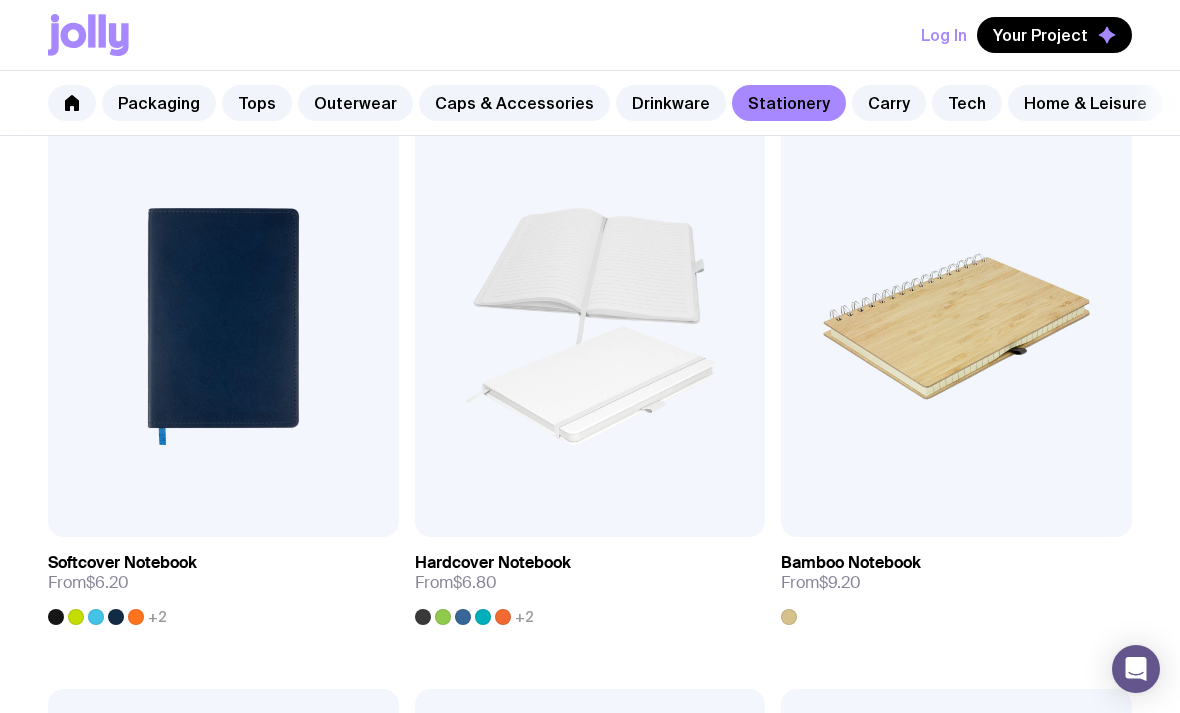 click on "Add to wishlist" 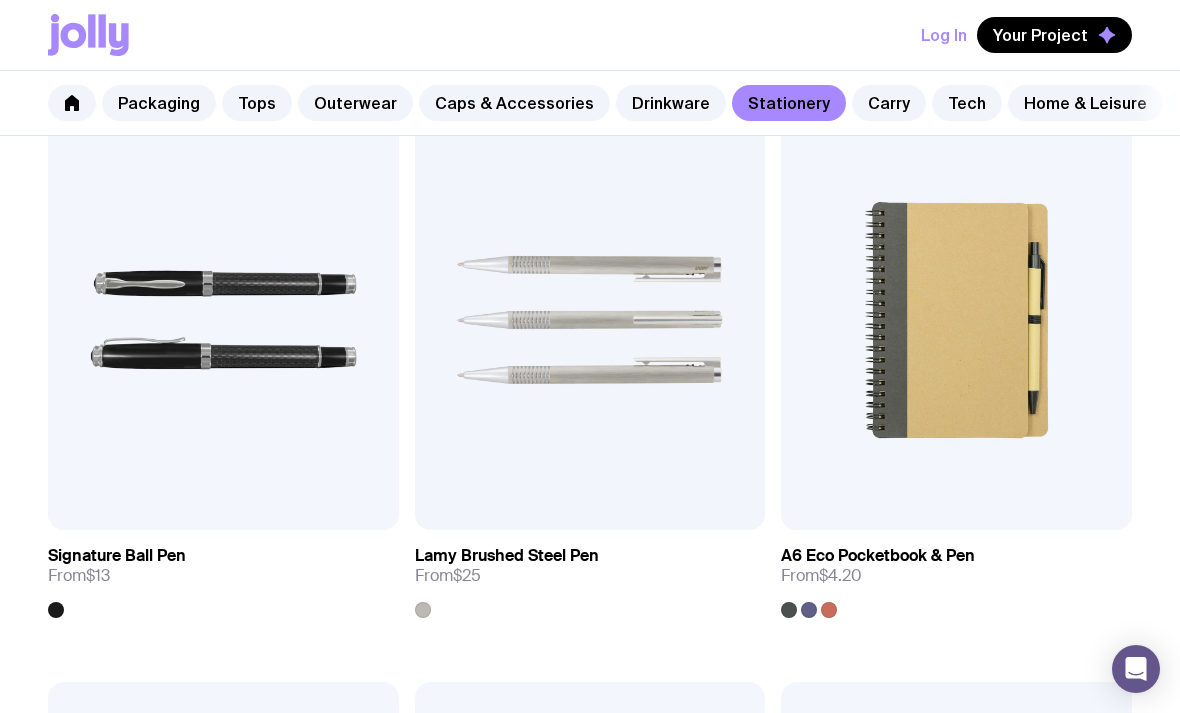 scroll, scrollTop: 1558, scrollLeft: 0, axis: vertical 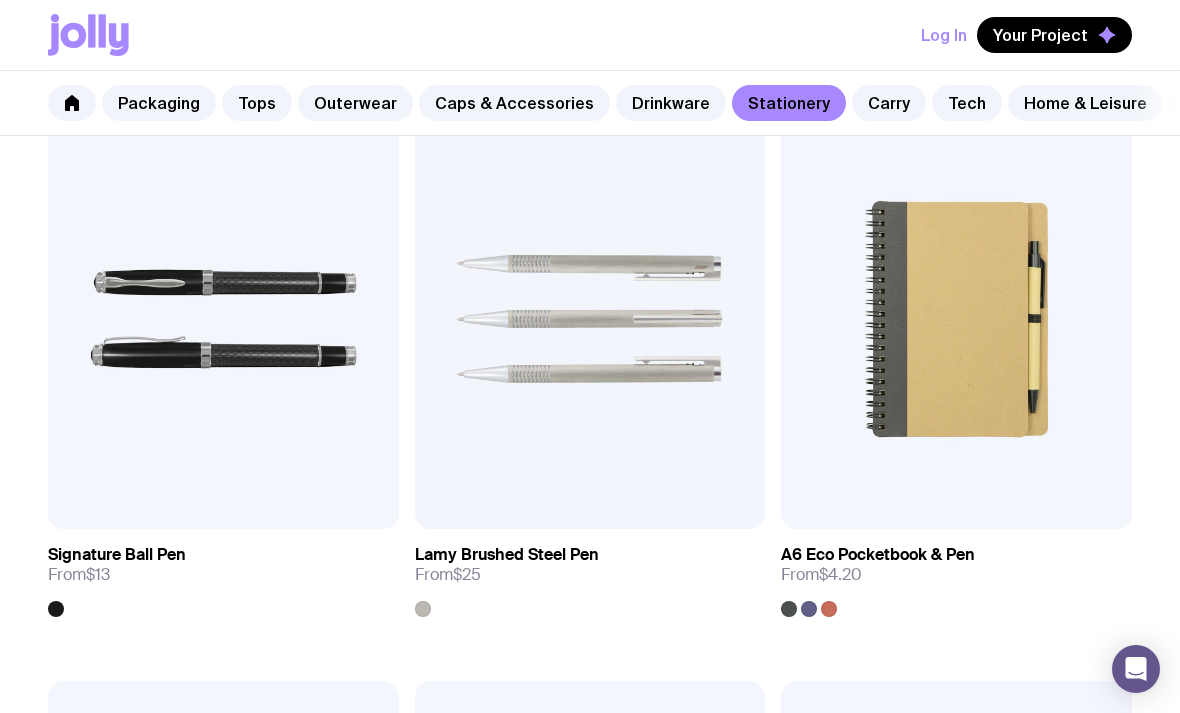 click on "Carry" 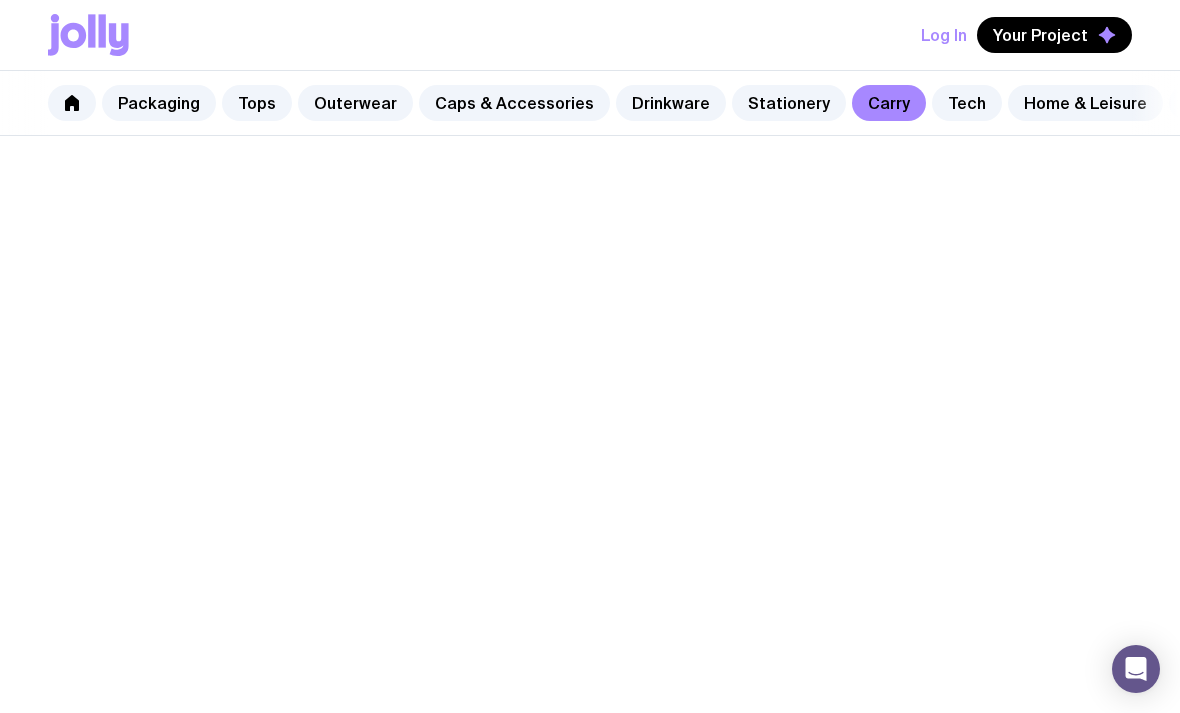 scroll, scrollTop: 0, scrollLeft: 0, axis: both 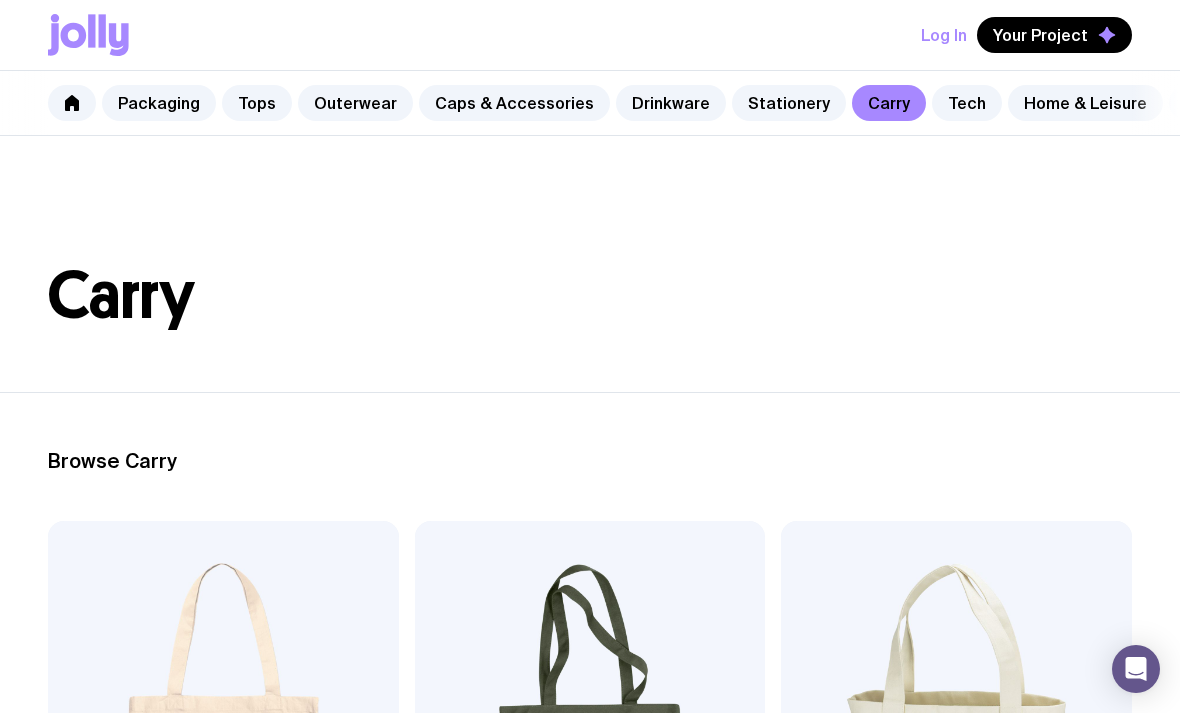 click on "Tech" 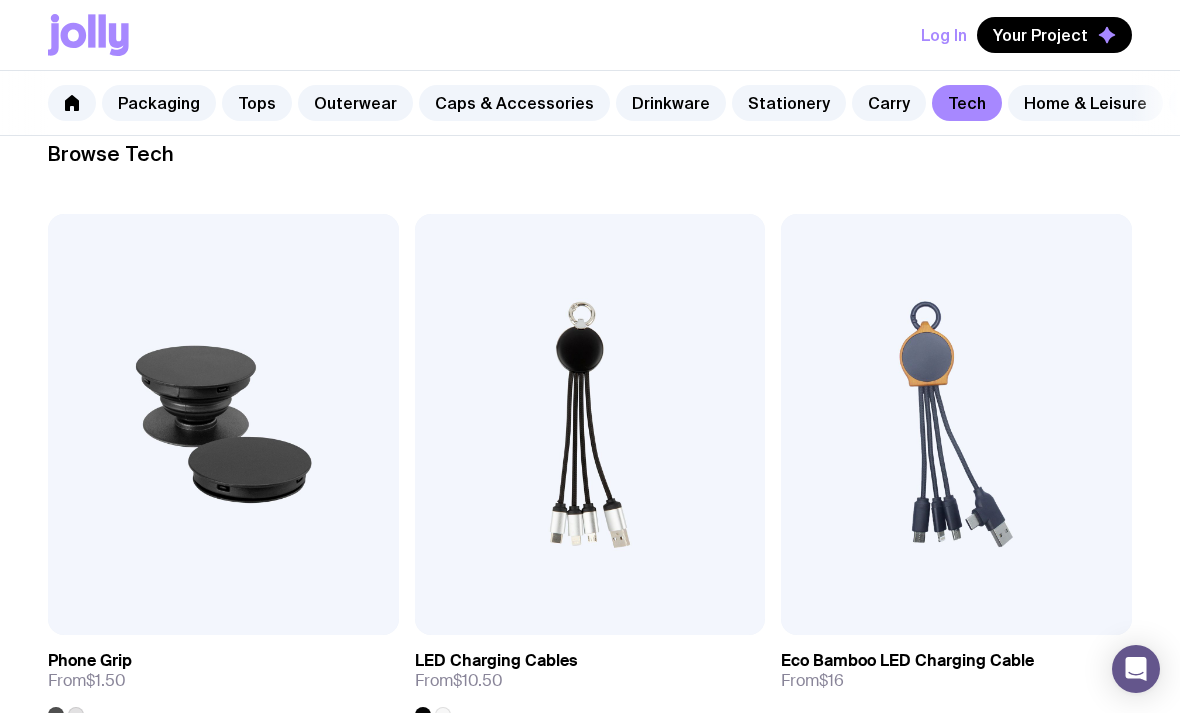 scroll, scrollTop: 317, scrollLeft: 0, axis: vertical 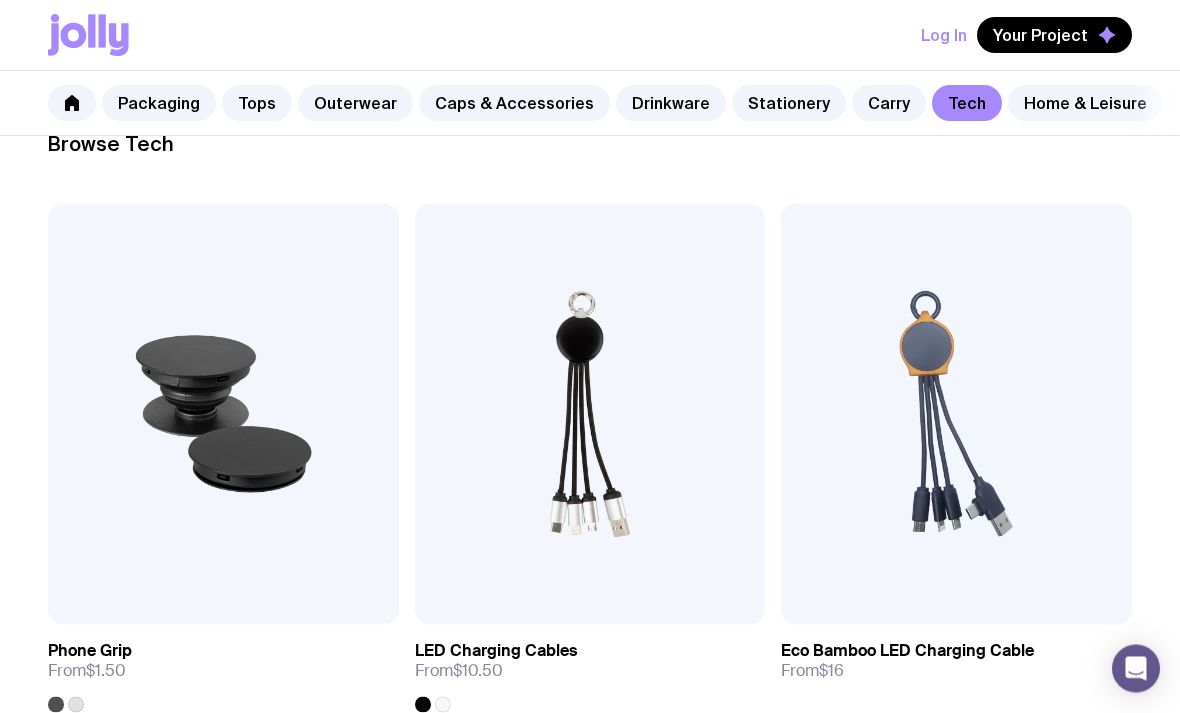 click on "Home & Leisure" 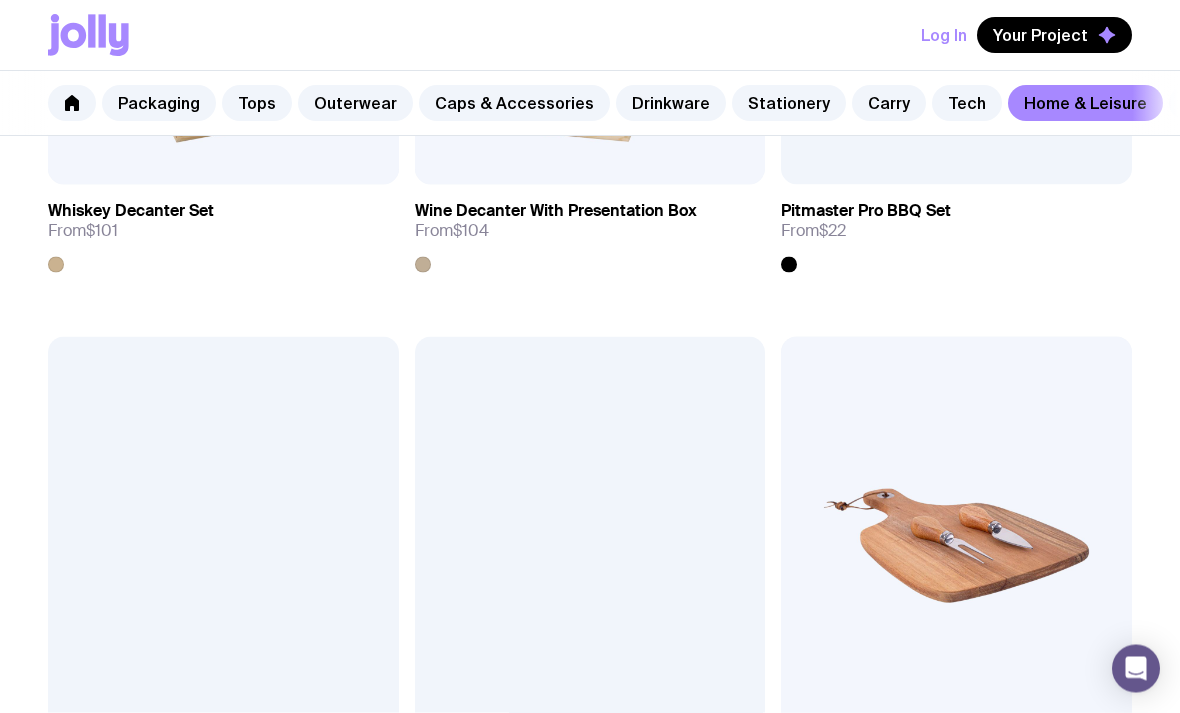 scroll, scrollTop: 1903, scrollLeft: 0, axis: vertical 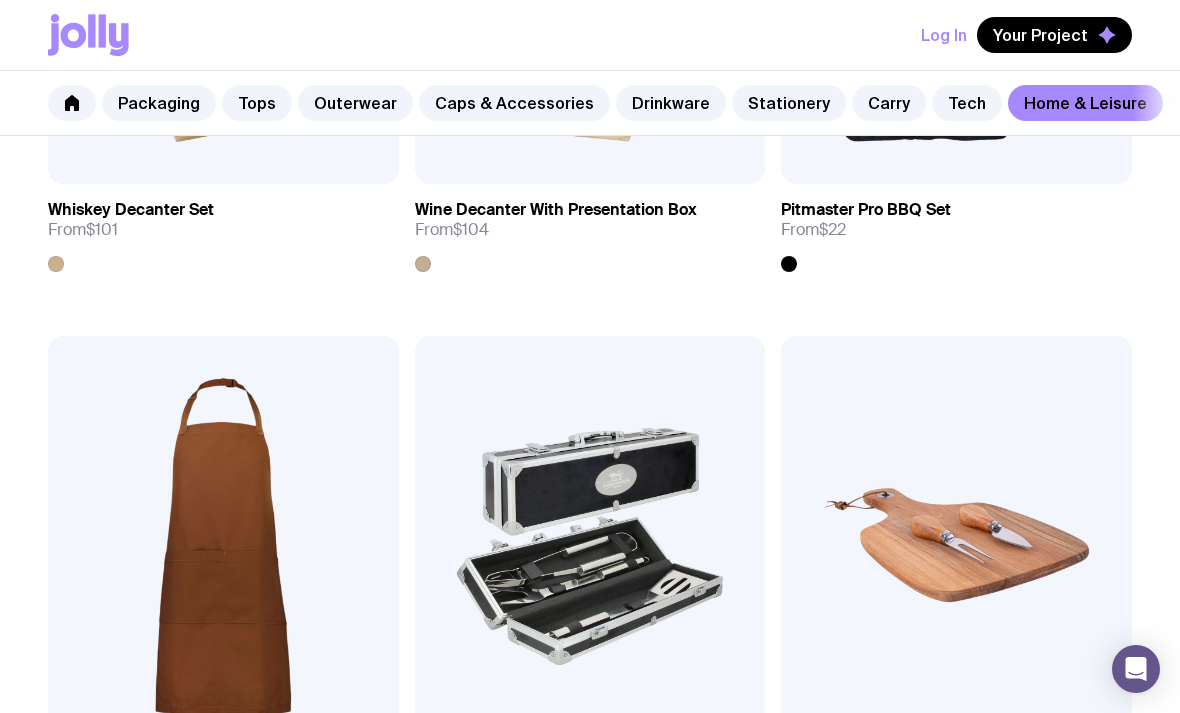 click on "Packaging Tops Outerwear Caps & Accessories Drinkware Stationery Carry Tech Home & Leisure Outdoors Snacks" 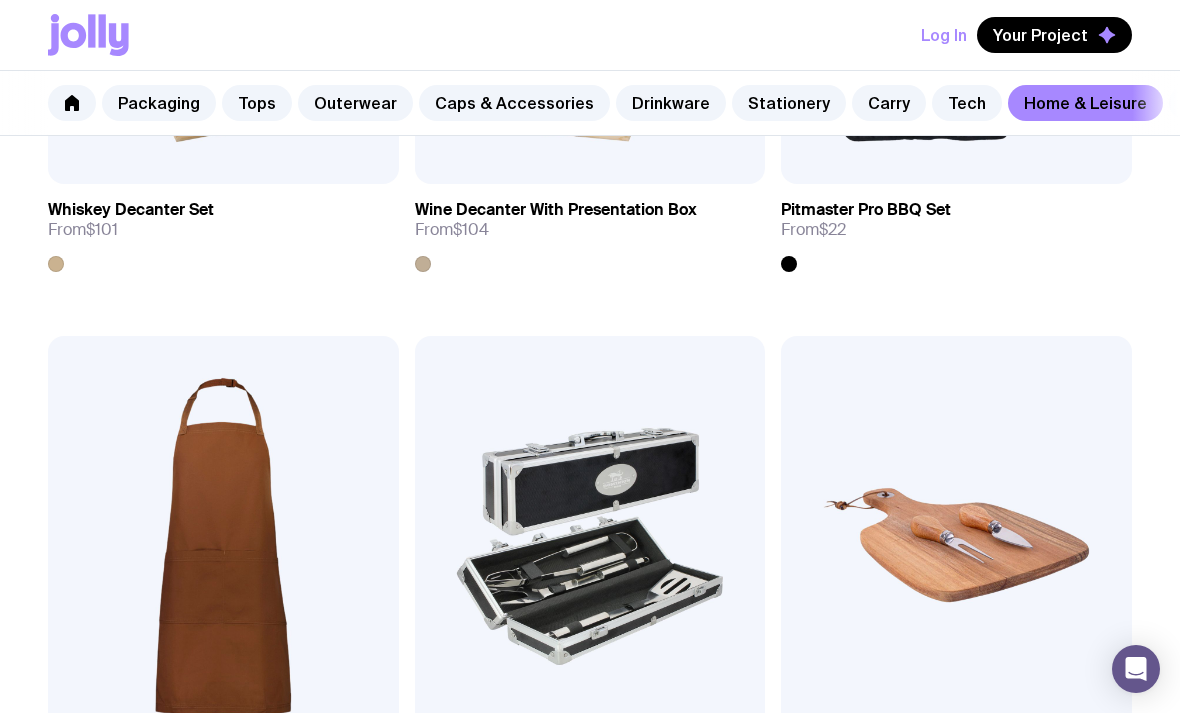 click on "Home & Leisure" 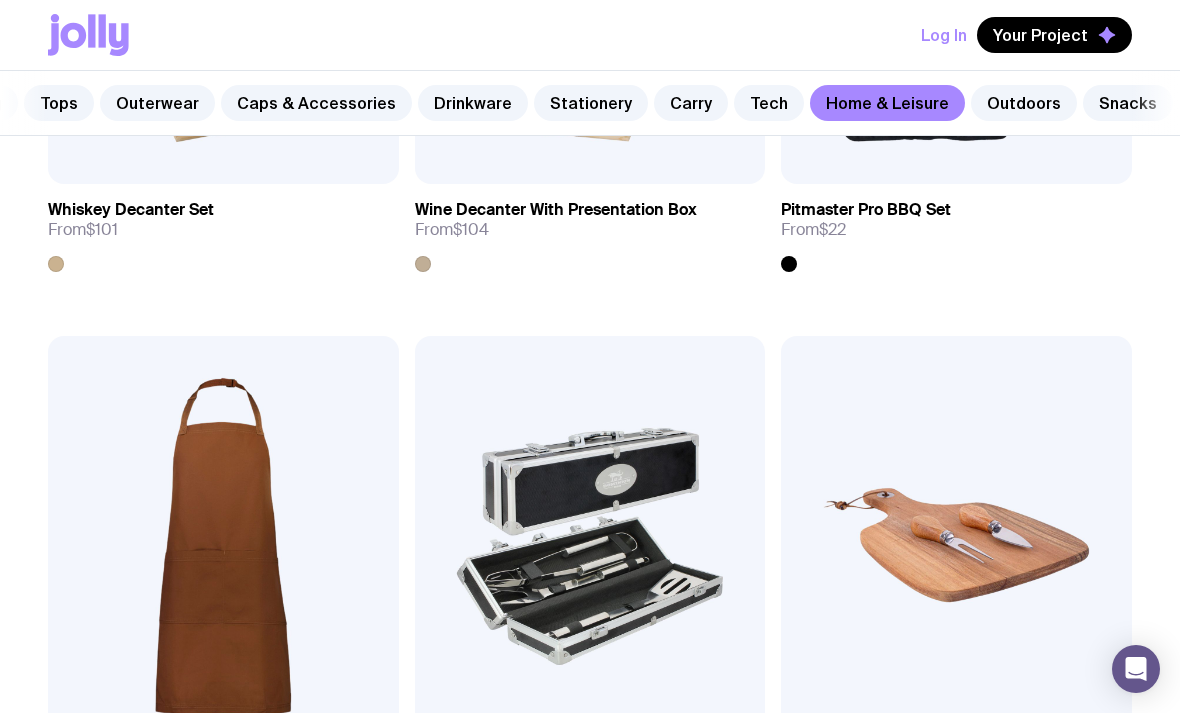 scroll, scrollTop: 0, scrollLeft: 197, axis: horizontal 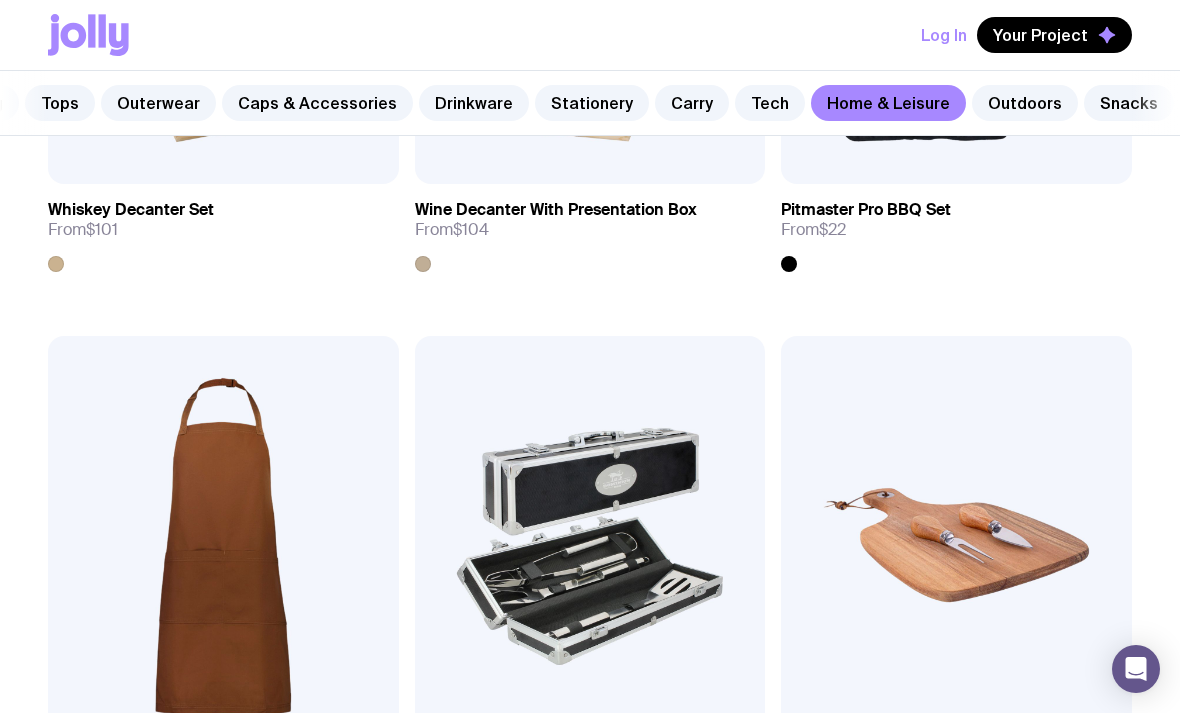 click on "Outdoors" 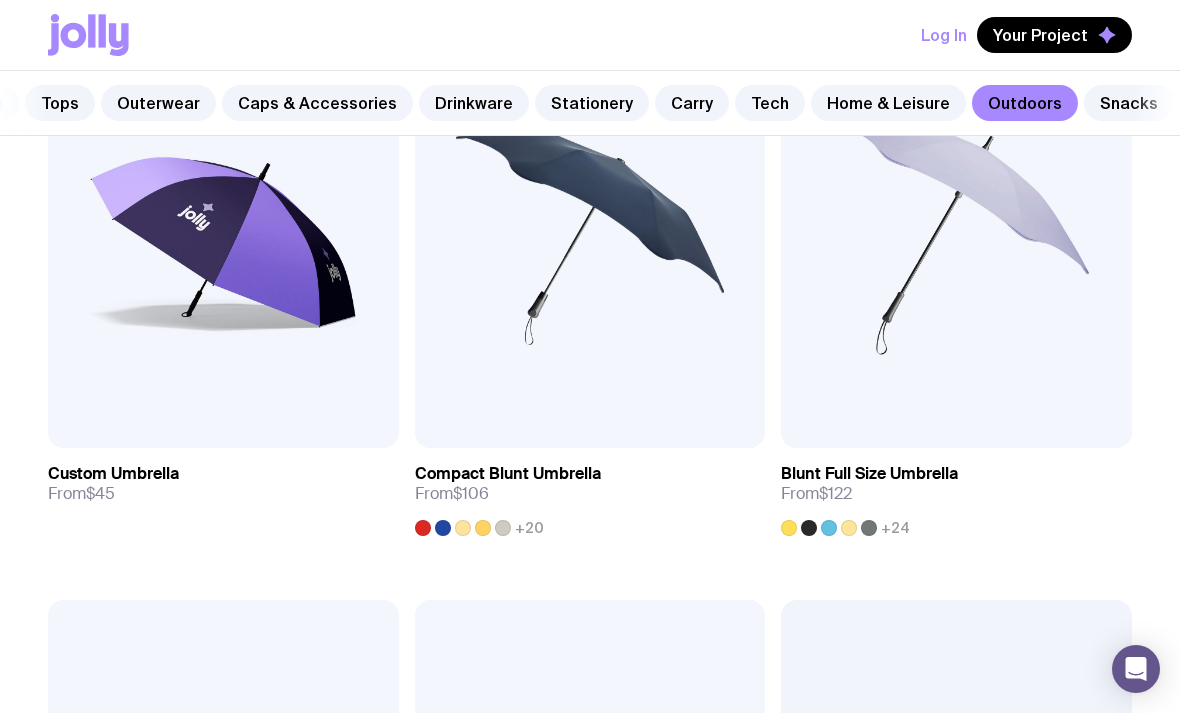 scroll, scrollTop: 1073, scrollLeft: 0, axis: vertical 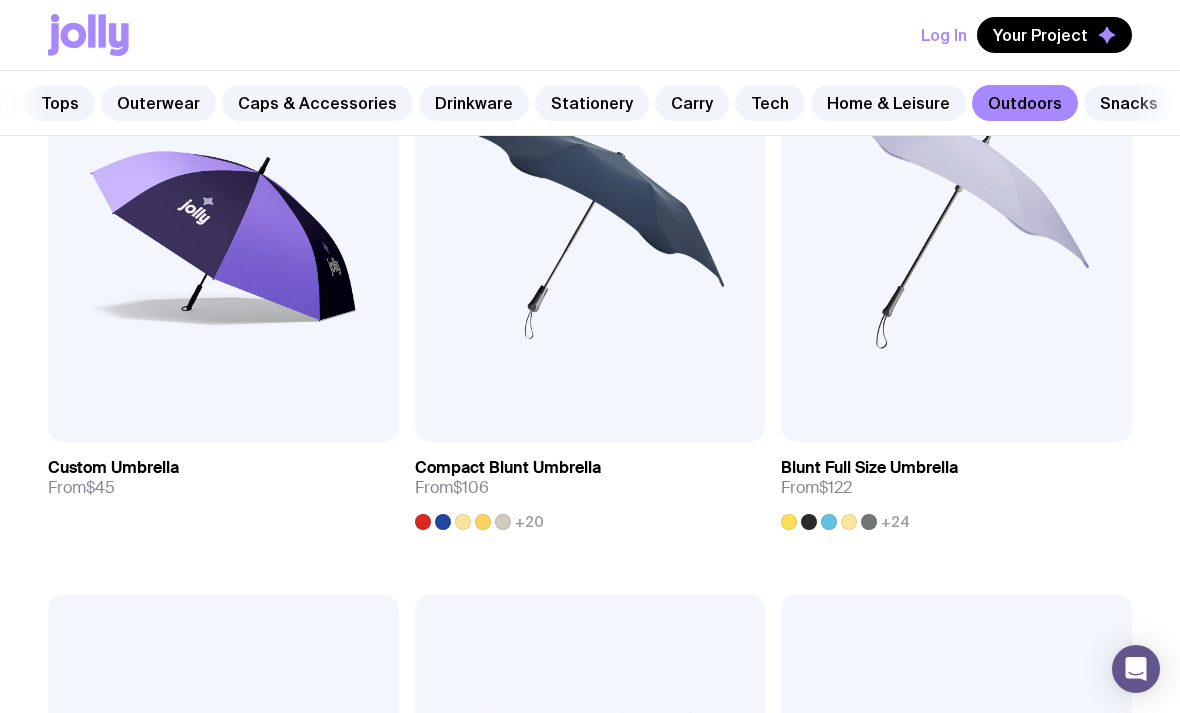 click on "Snacks" 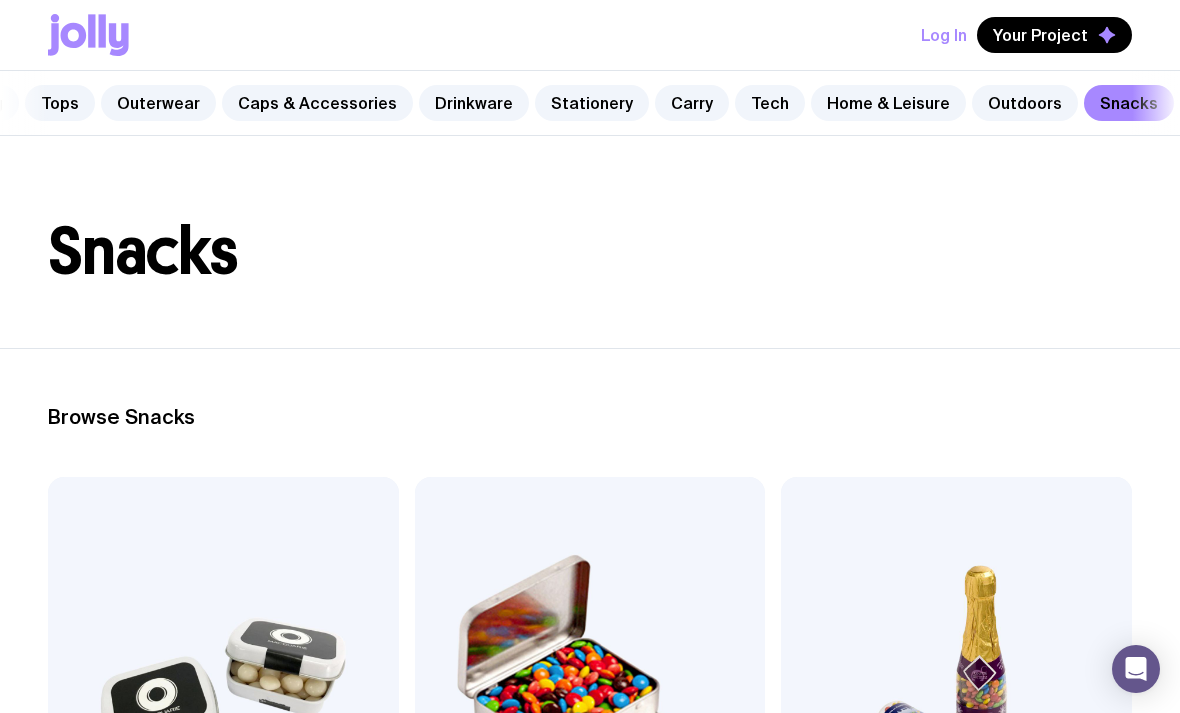 scroll, scrollTop: 0, scrollLeft: 0, axis: both 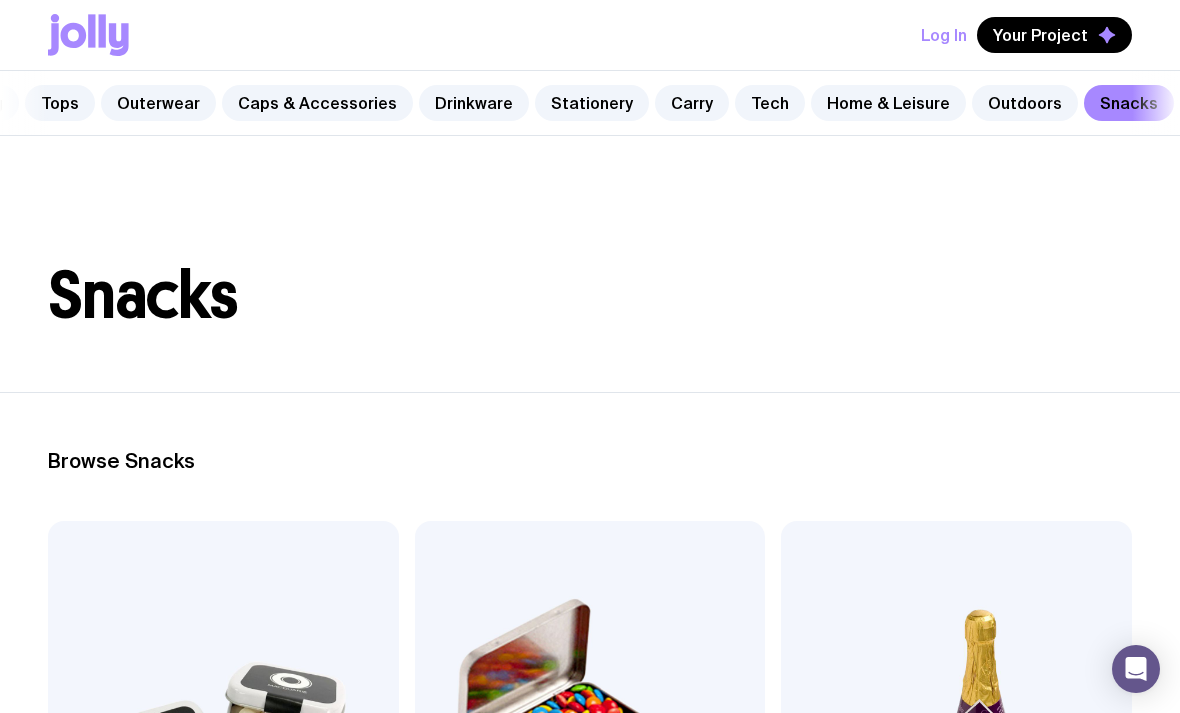 click on "Your Project" 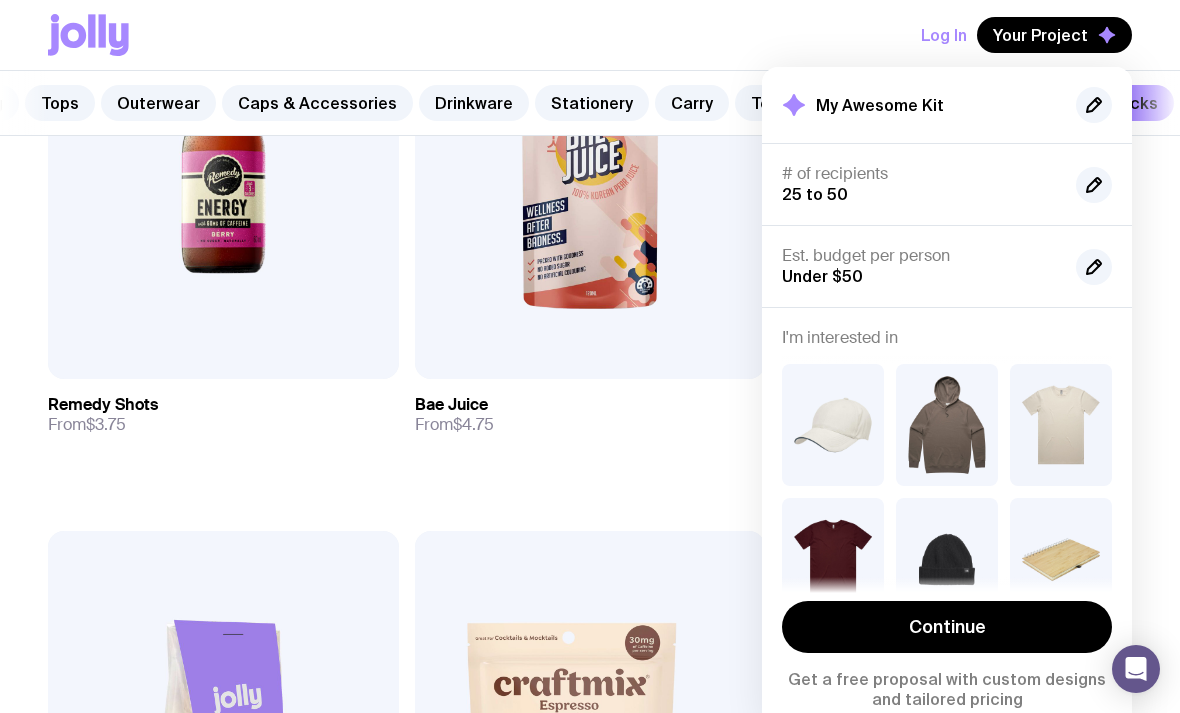 scroll, scrollTop: 1694, scrollLeft: 0, axis: vertical 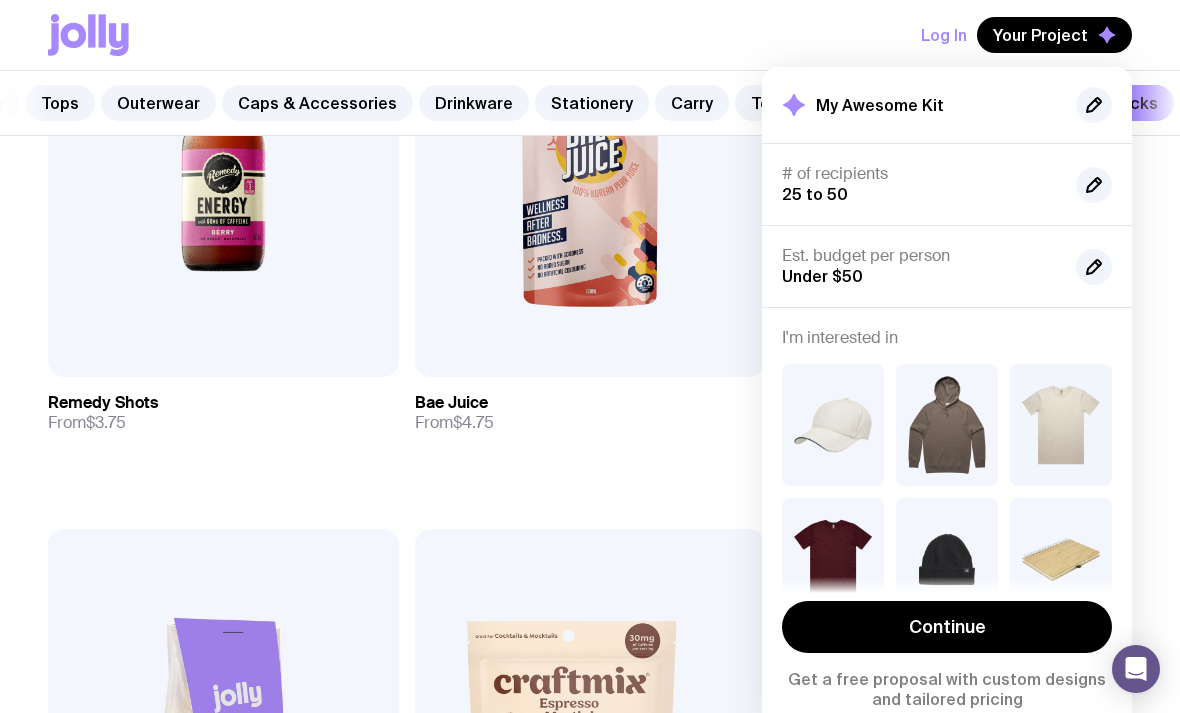 click on "Continue" at bounding box center [947, 627] 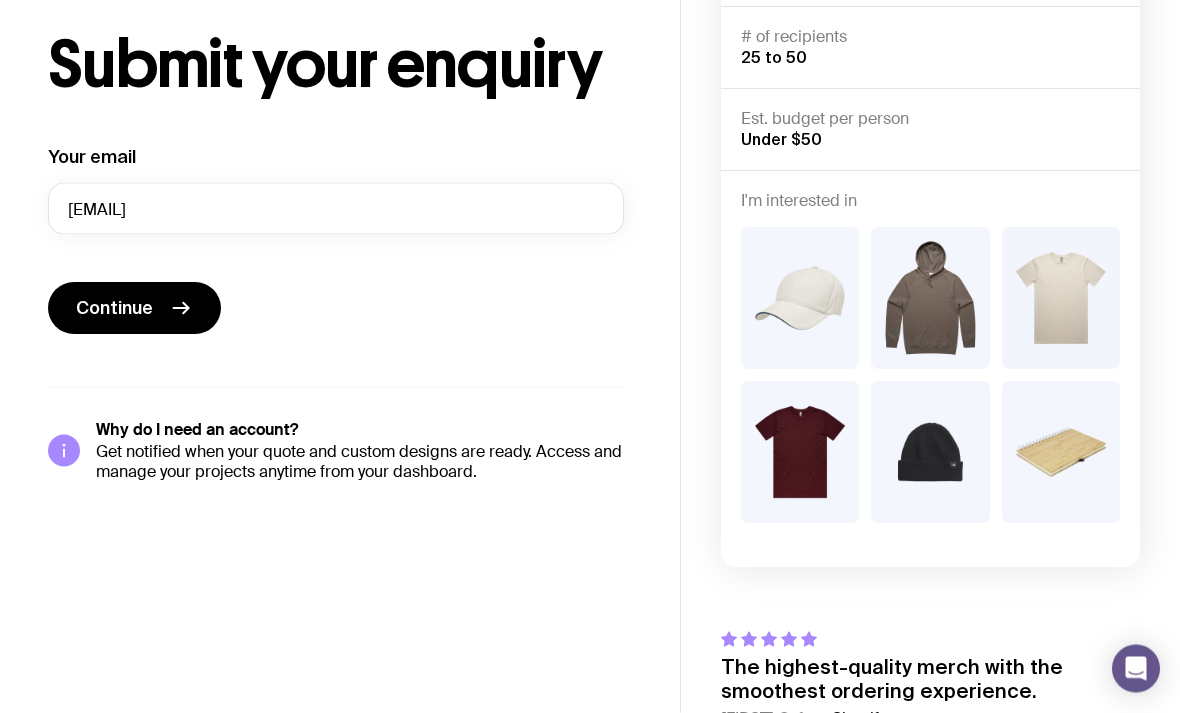 scroll, scrollTop: 146, scrollLeft: 0, axis: vertical 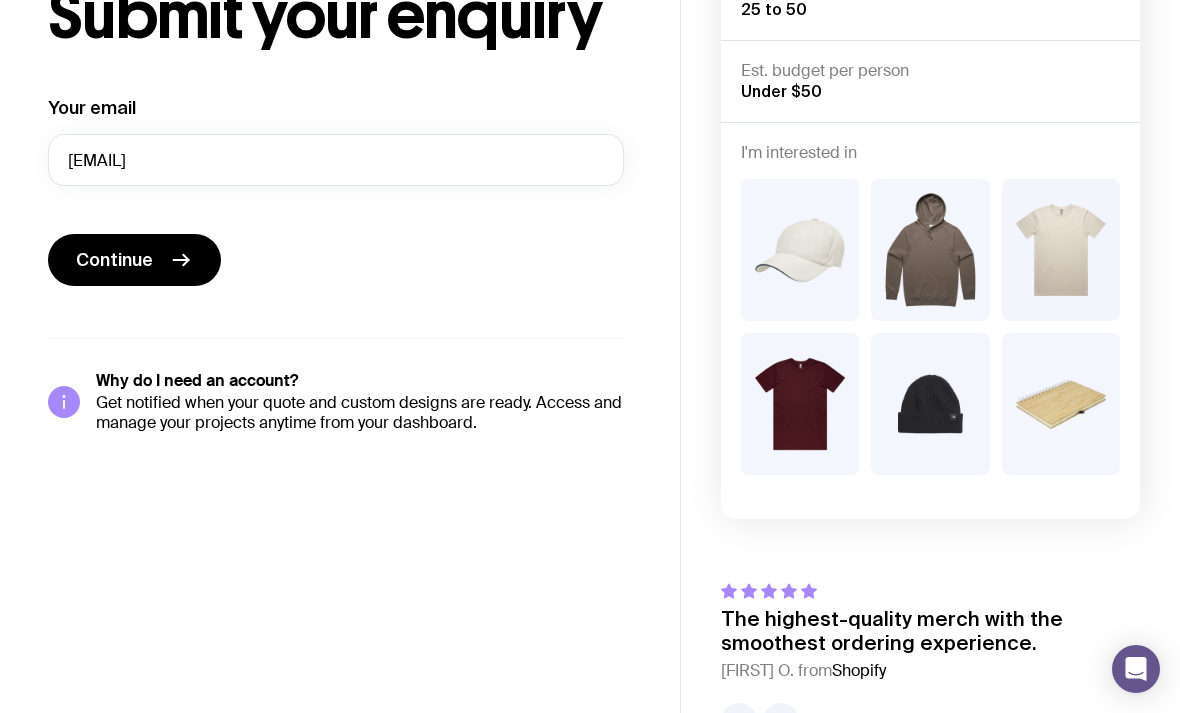 click on "Continue" 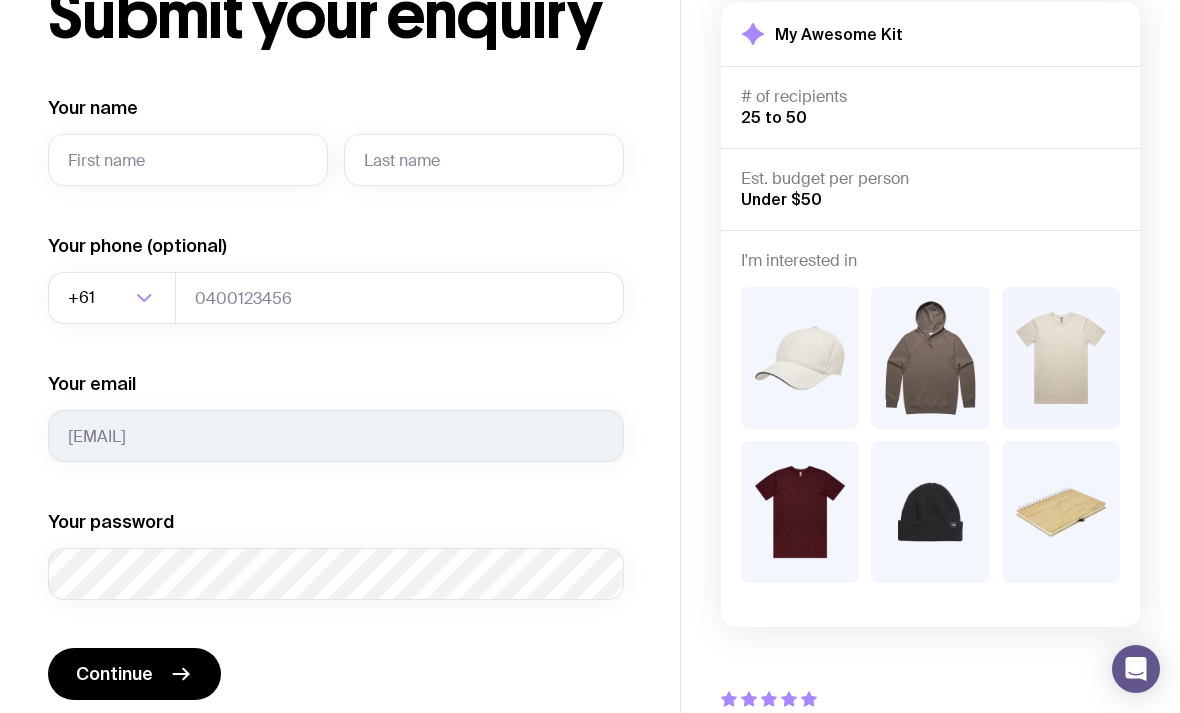 click on "Your name" 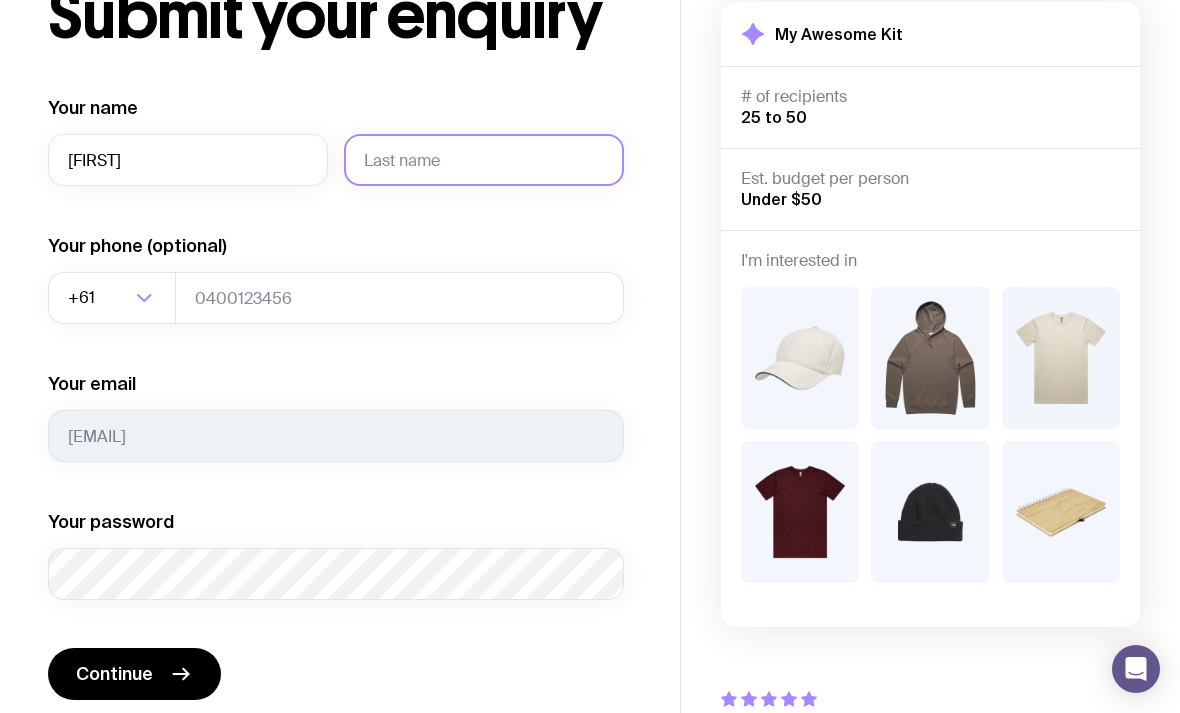 click 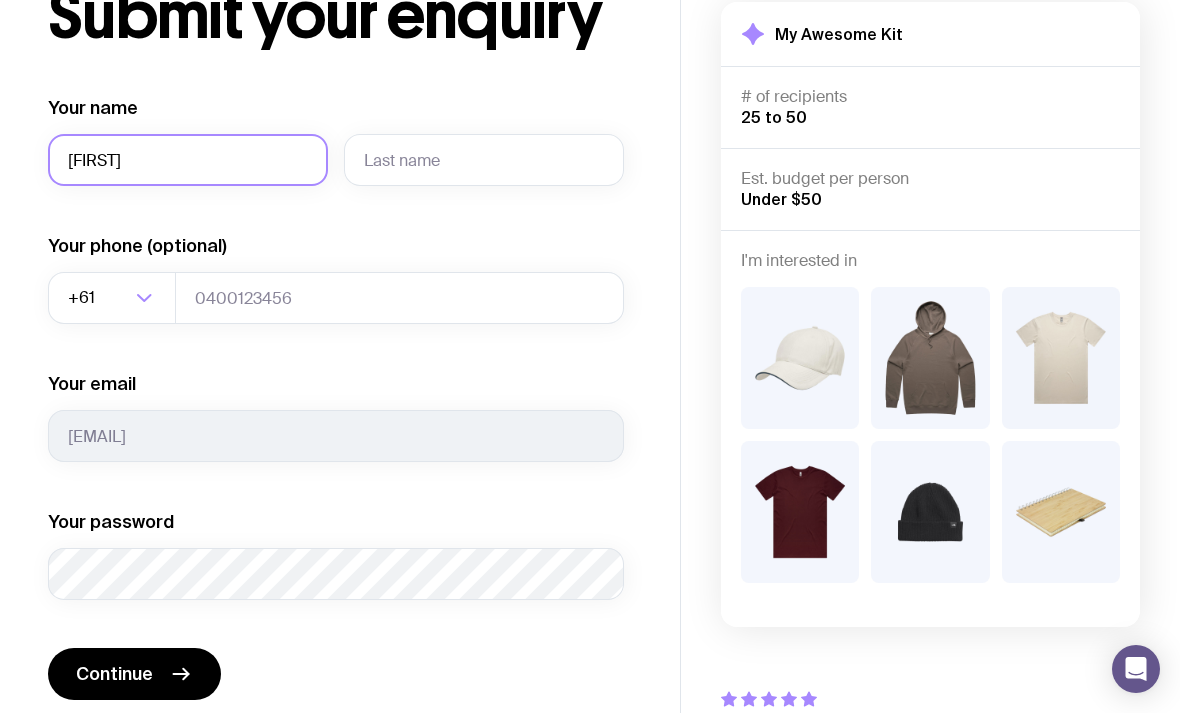 click on "[FIRST]" 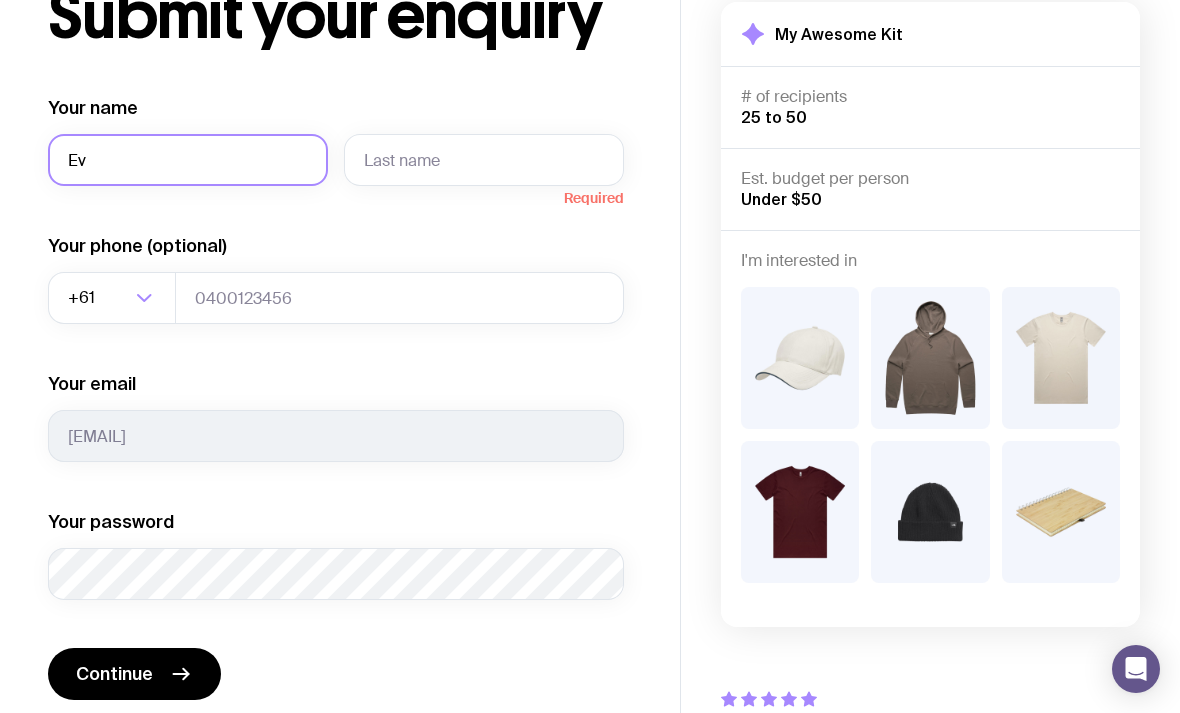 type on "E" 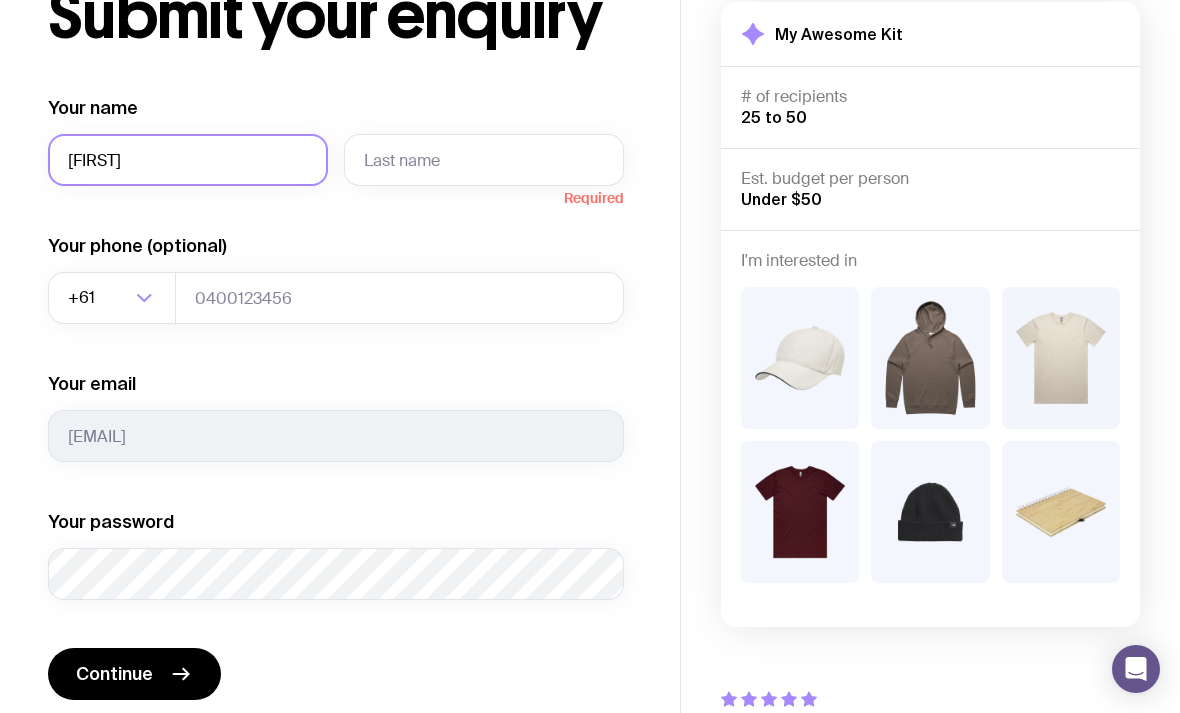 type on "[FIRST]" 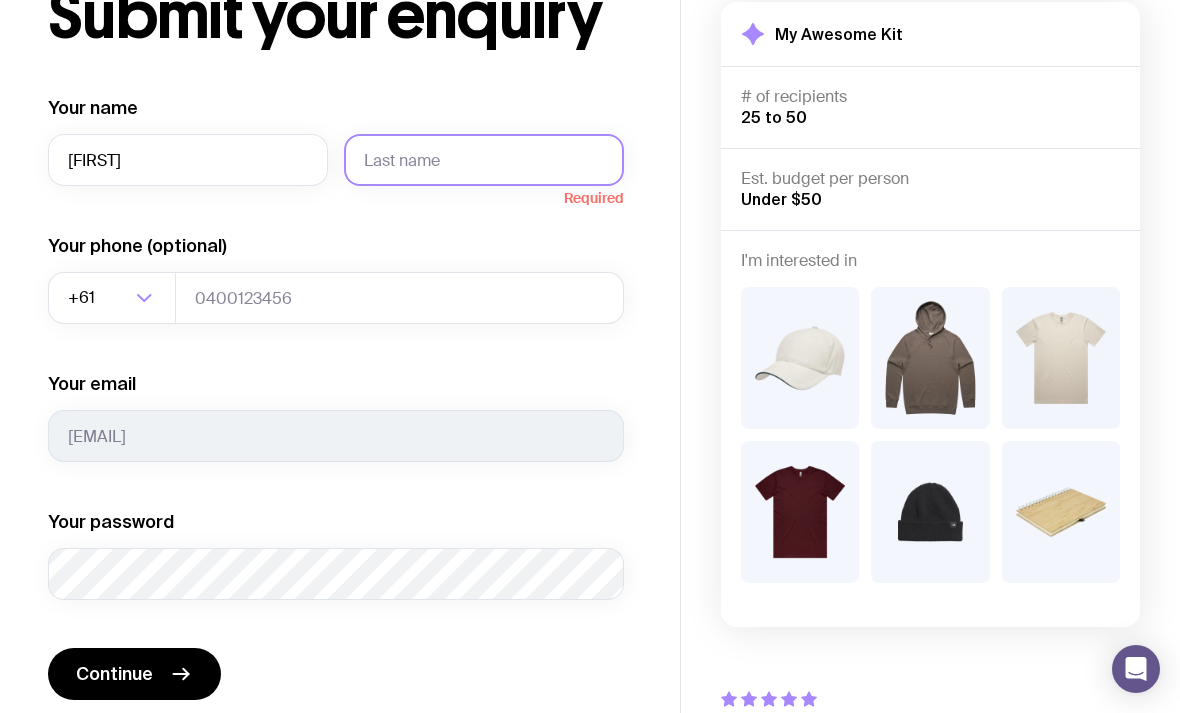 click 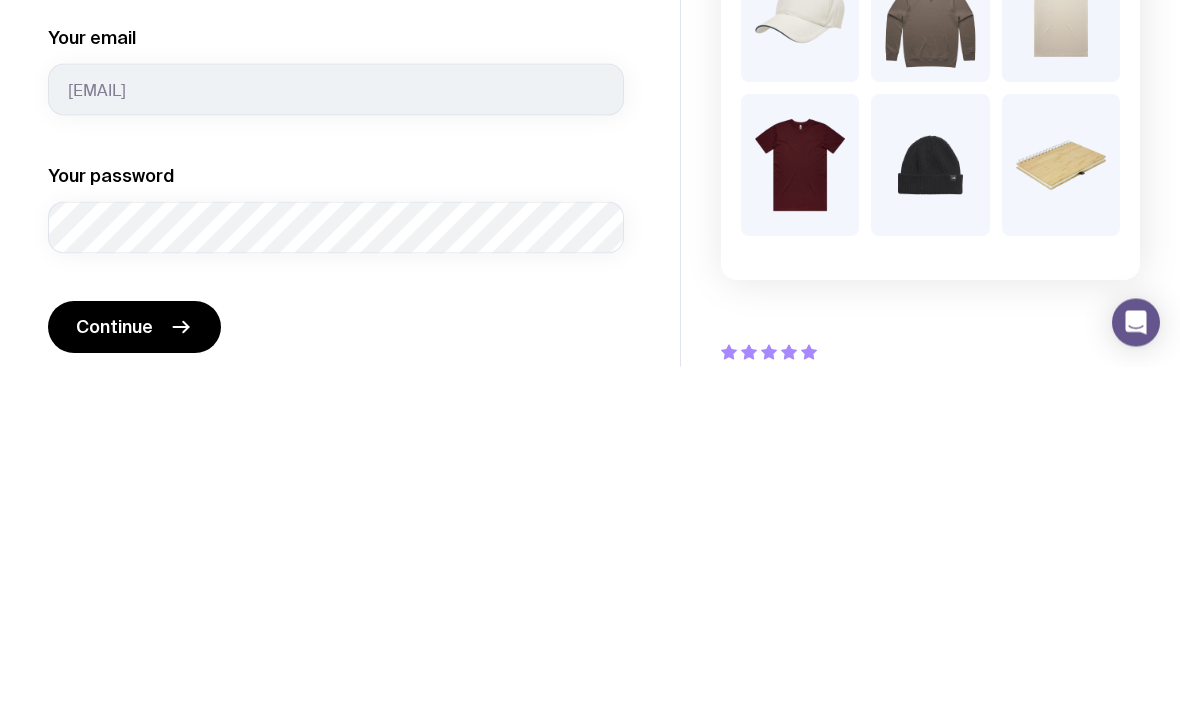 type on "[LAST]" 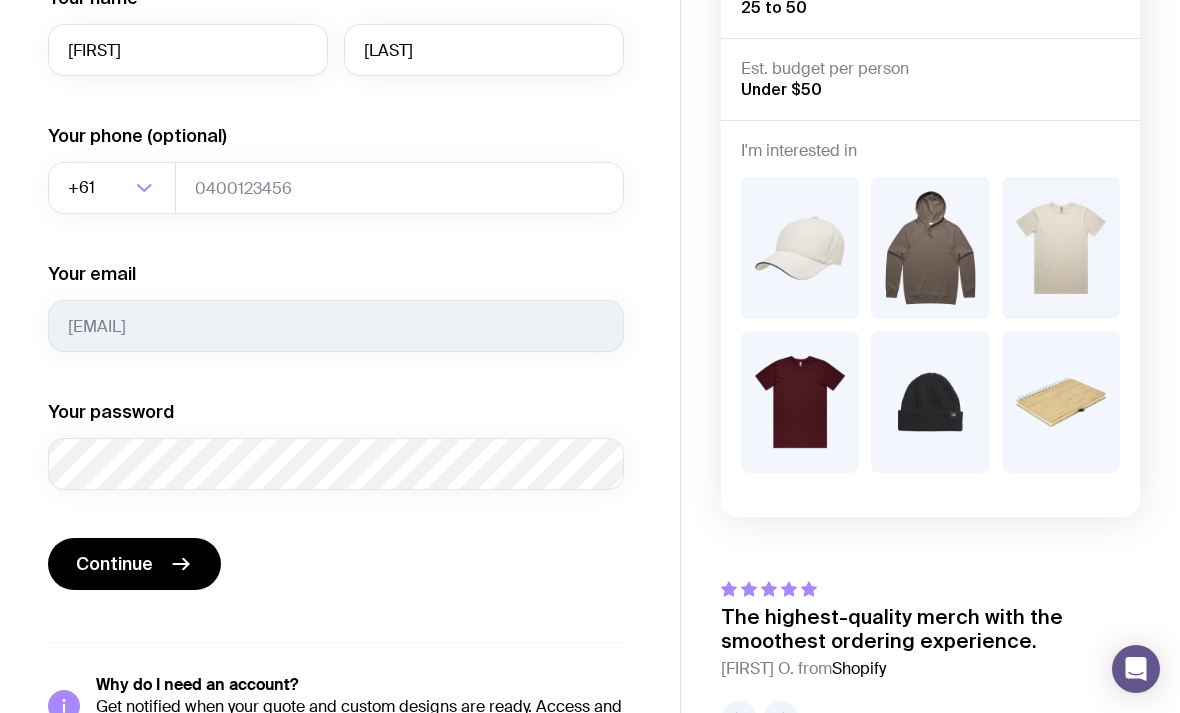click on "Your name [FIRST]   [LAST] Your phone (optional) +61 Loading... Your email [EMAIL] Your password Password must contain: at least 8 characters an uppercase letter a lowercase letter a digit a special character" at bounding box center [336, 238] 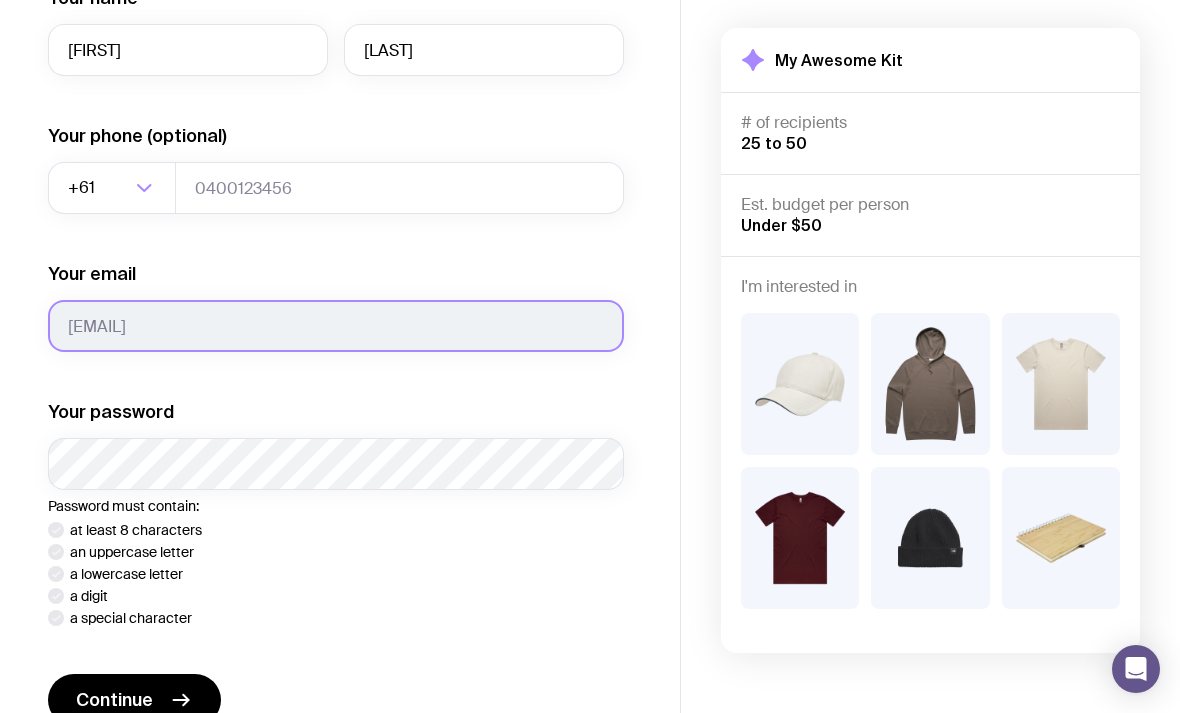 type on "qwertyuiopasdfghjklzxcvbnm,." 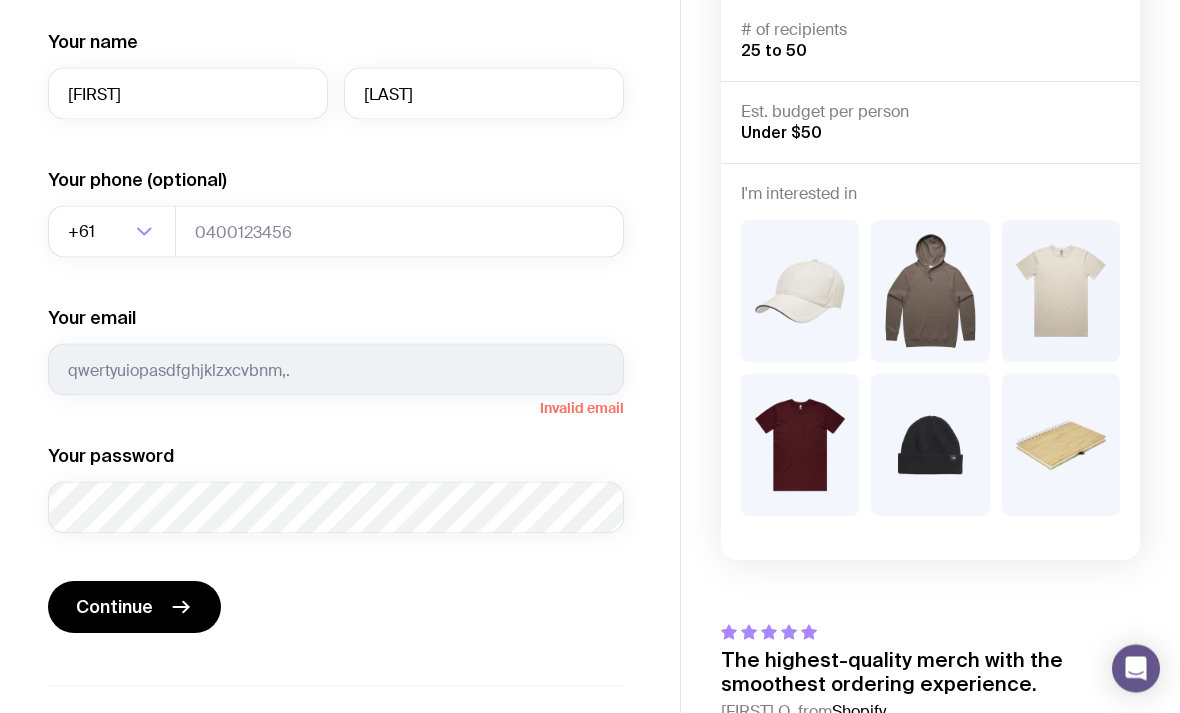scroll, scrollTop: 256, scrollLeft: 0, axis: vertical 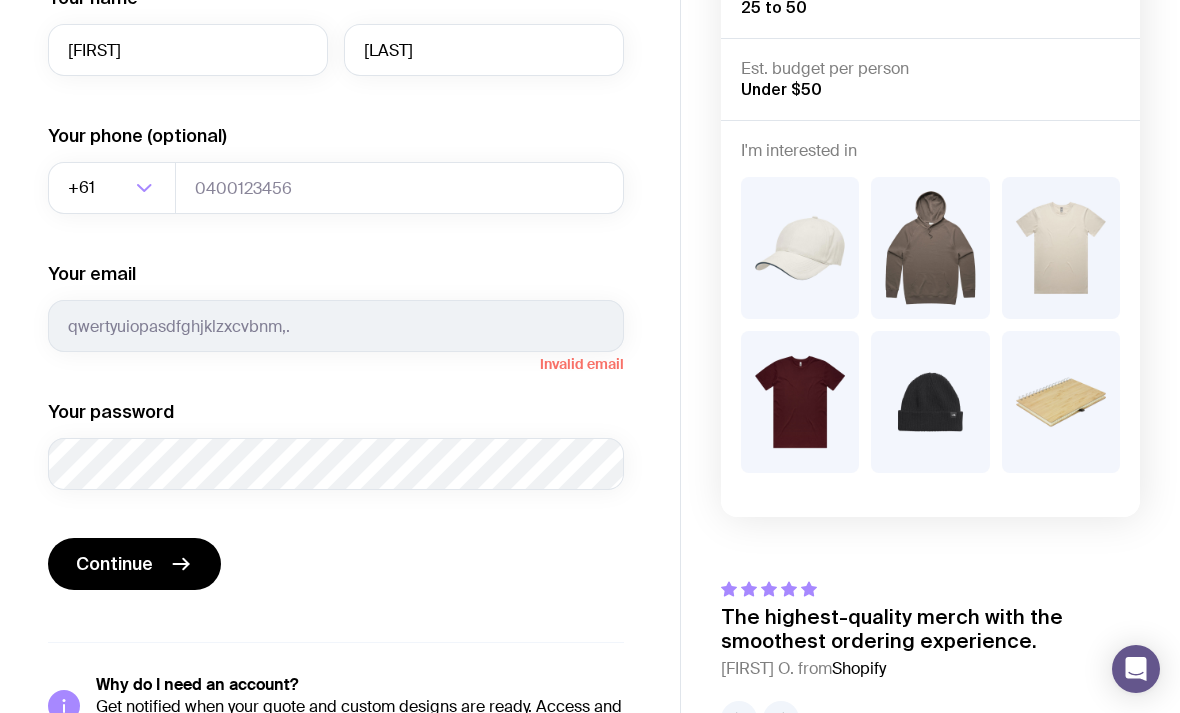 click on "Continue" at bounding box center [134, 564] 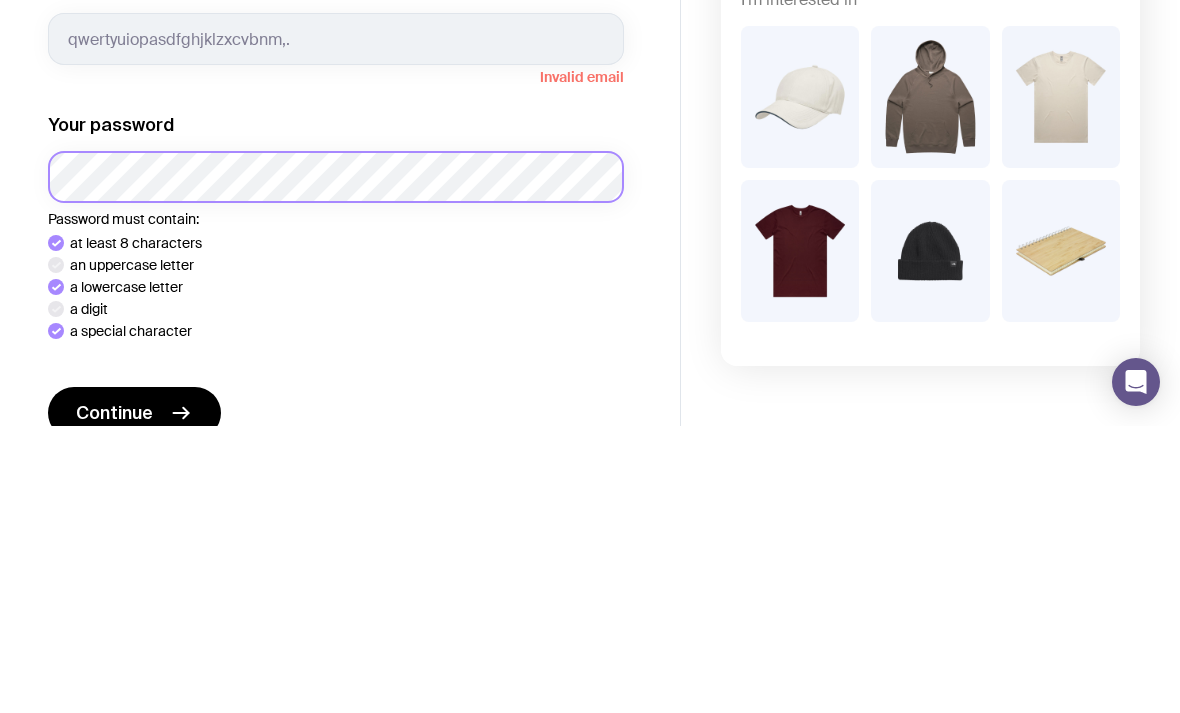 click on "Continue" at bounding box center [134, 700] 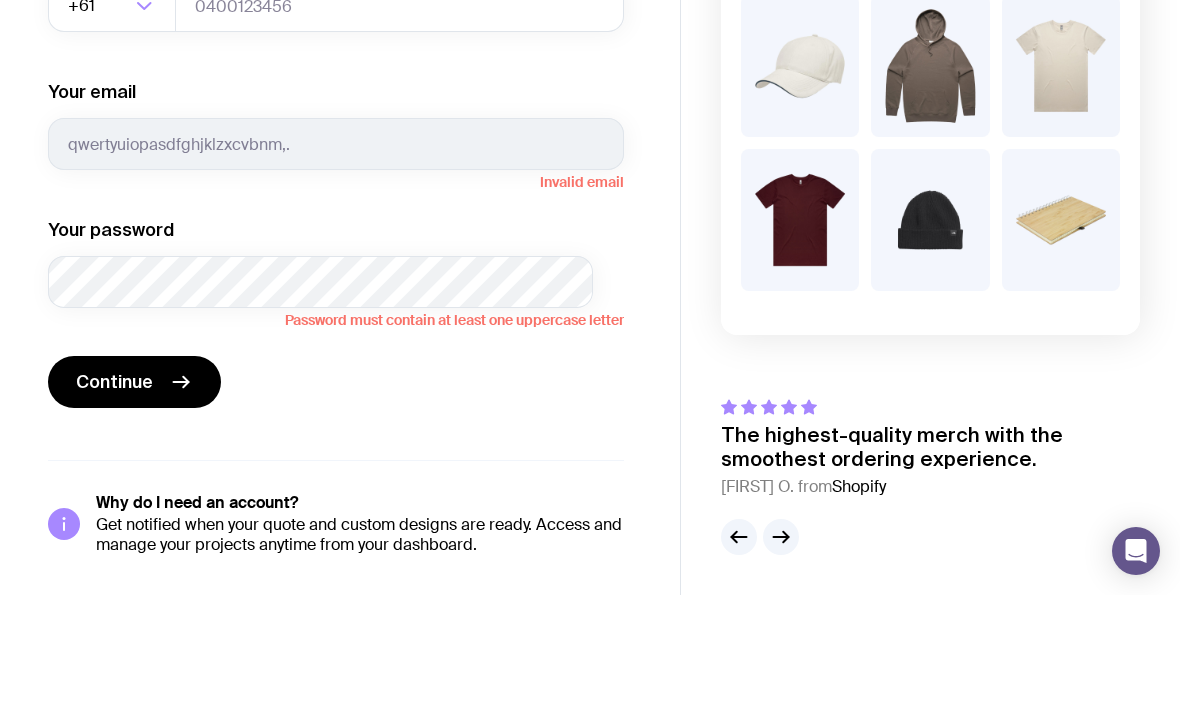 scroll, scrollTop: 320, scrollLeft: 0, axis: vertical 